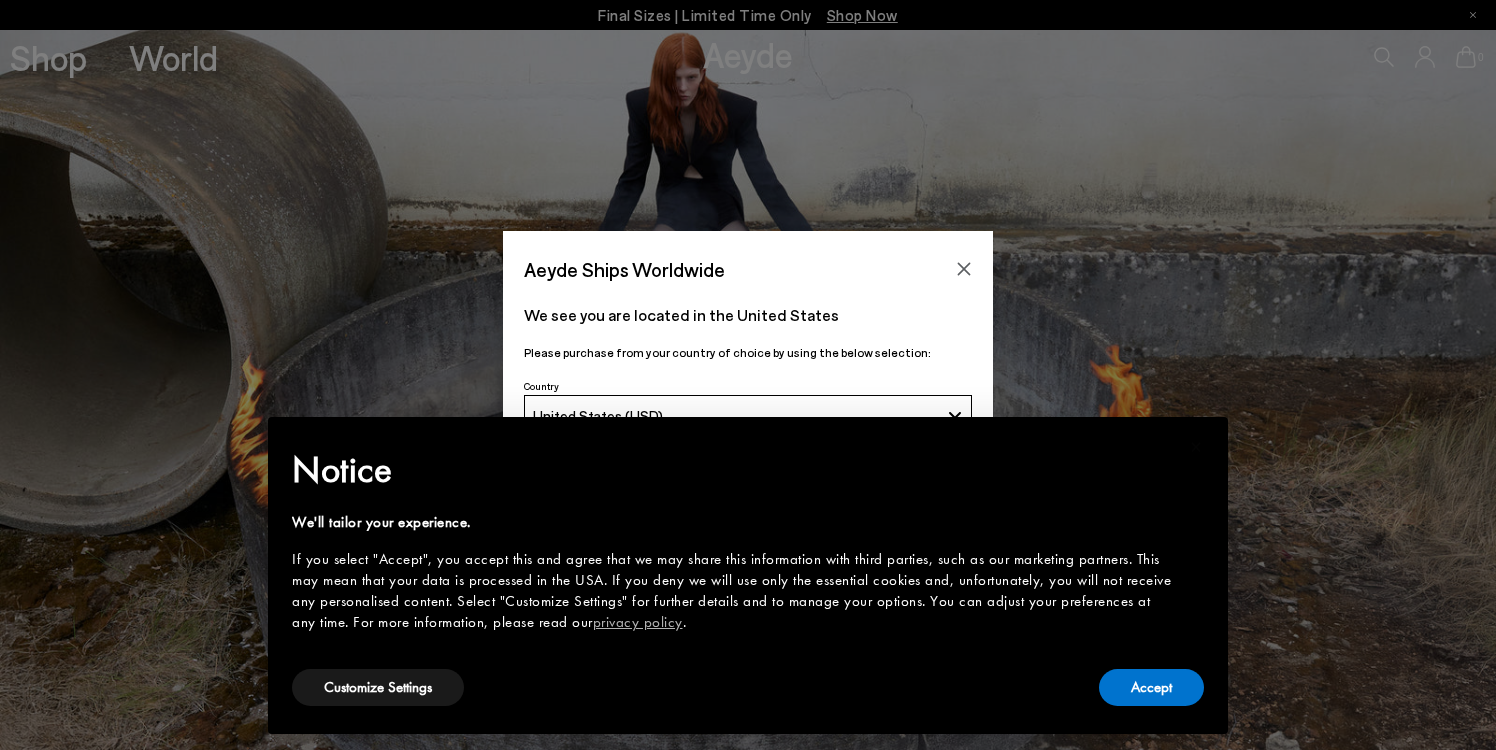 scroll, scrollTop: 0, scrollLeft: 0, axis: both 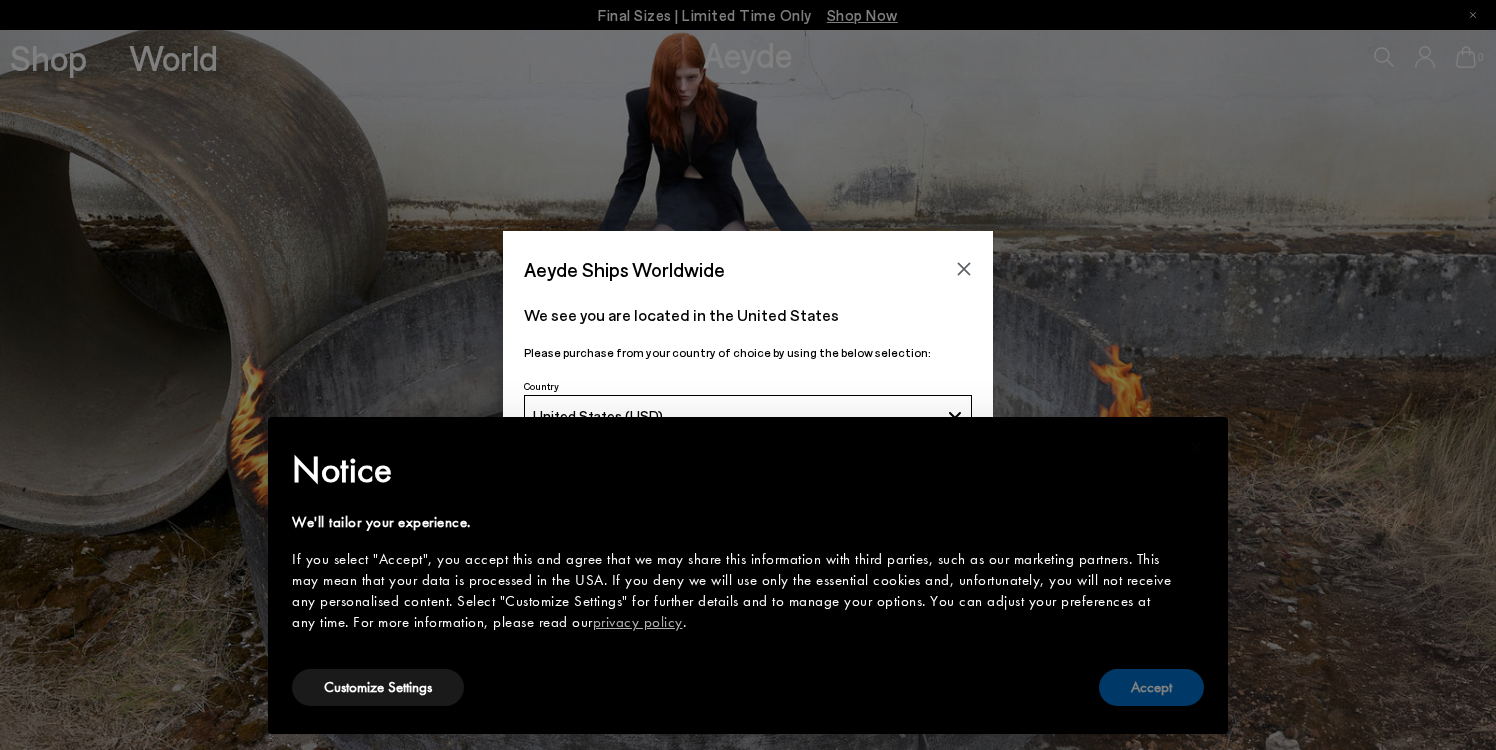 click on "Accept" at bounding box center [1151, 687] 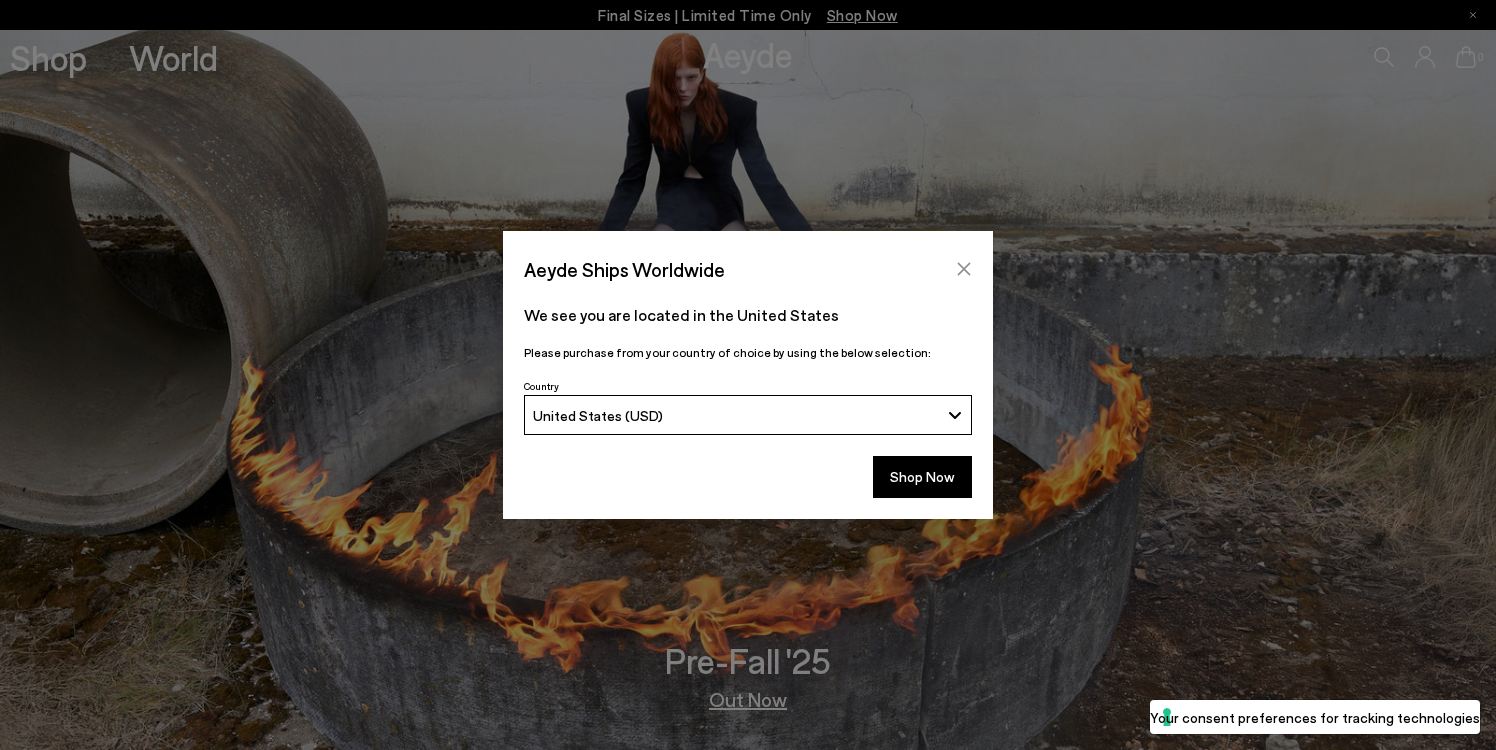 click 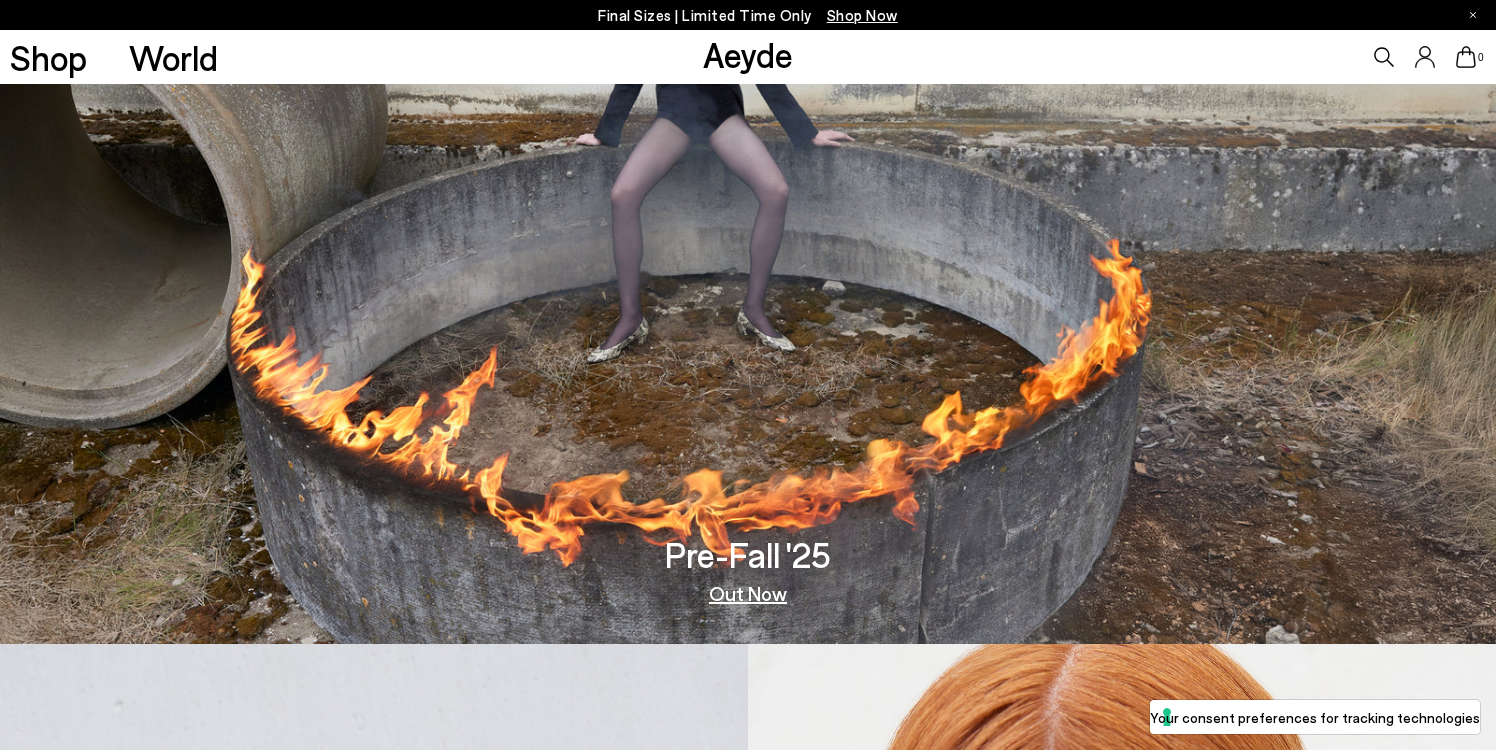 scroll, scrollTop: 0, scrollLeft: 0, axis: both 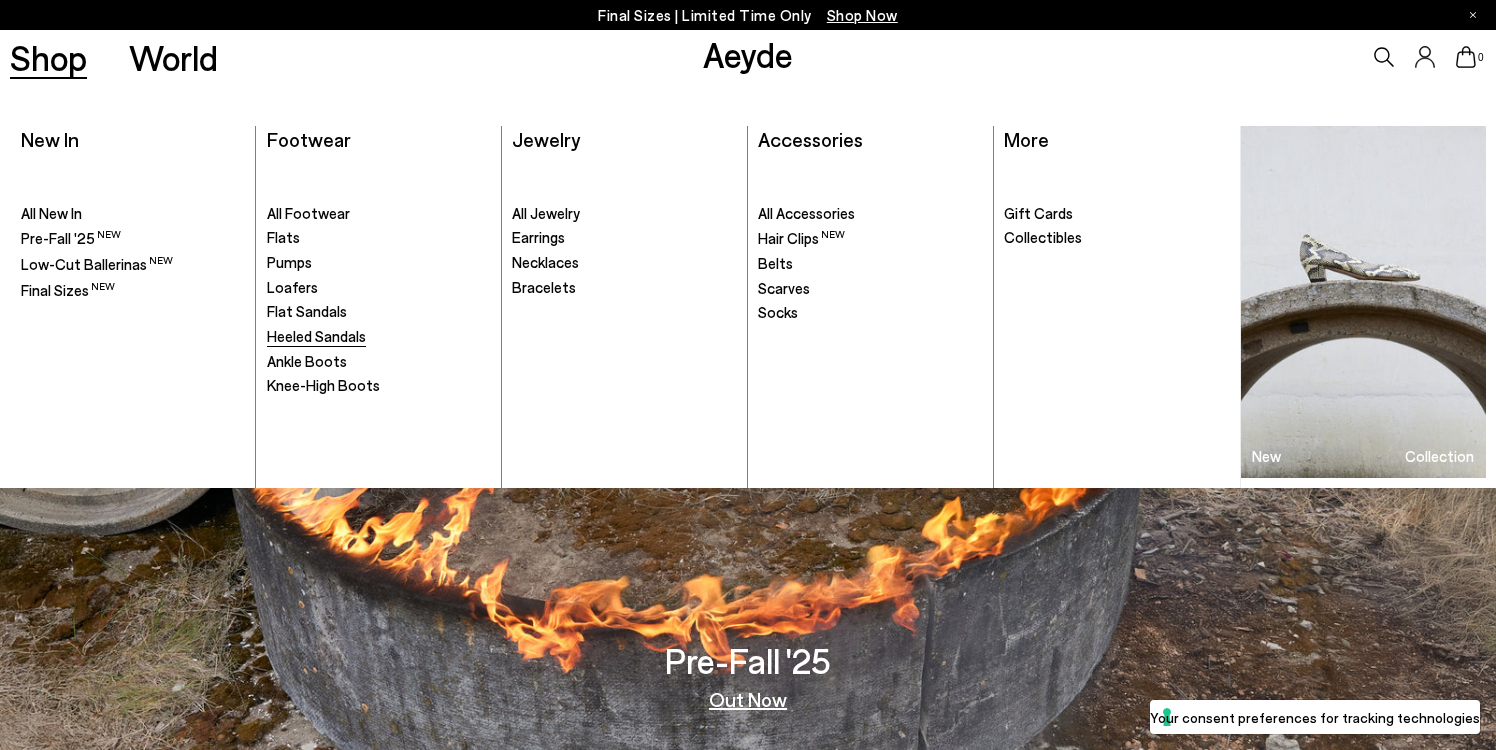click on "Heeled Sandals" at bounding box center [316, 336] 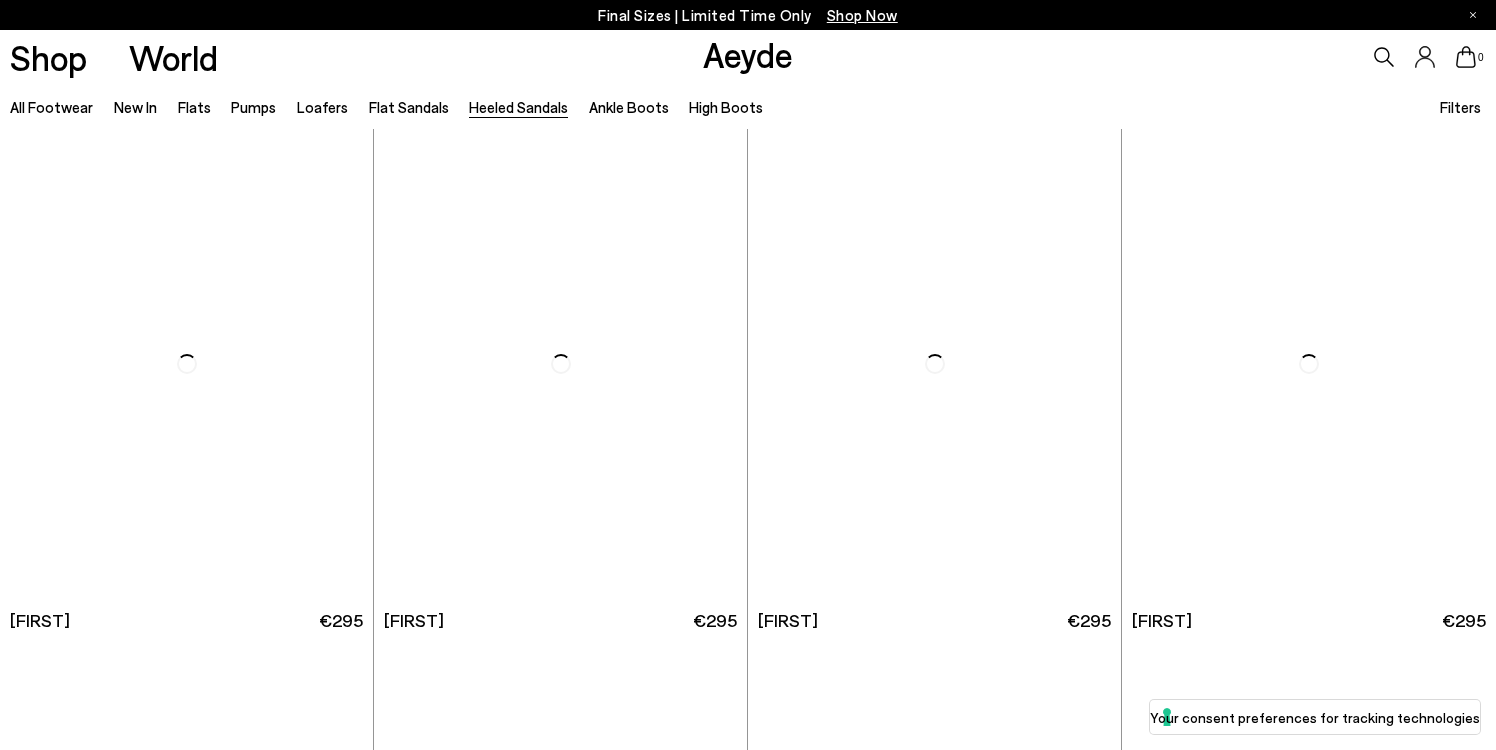 scroll, scrollTop: 0, scrollLeft: 0, axis: both 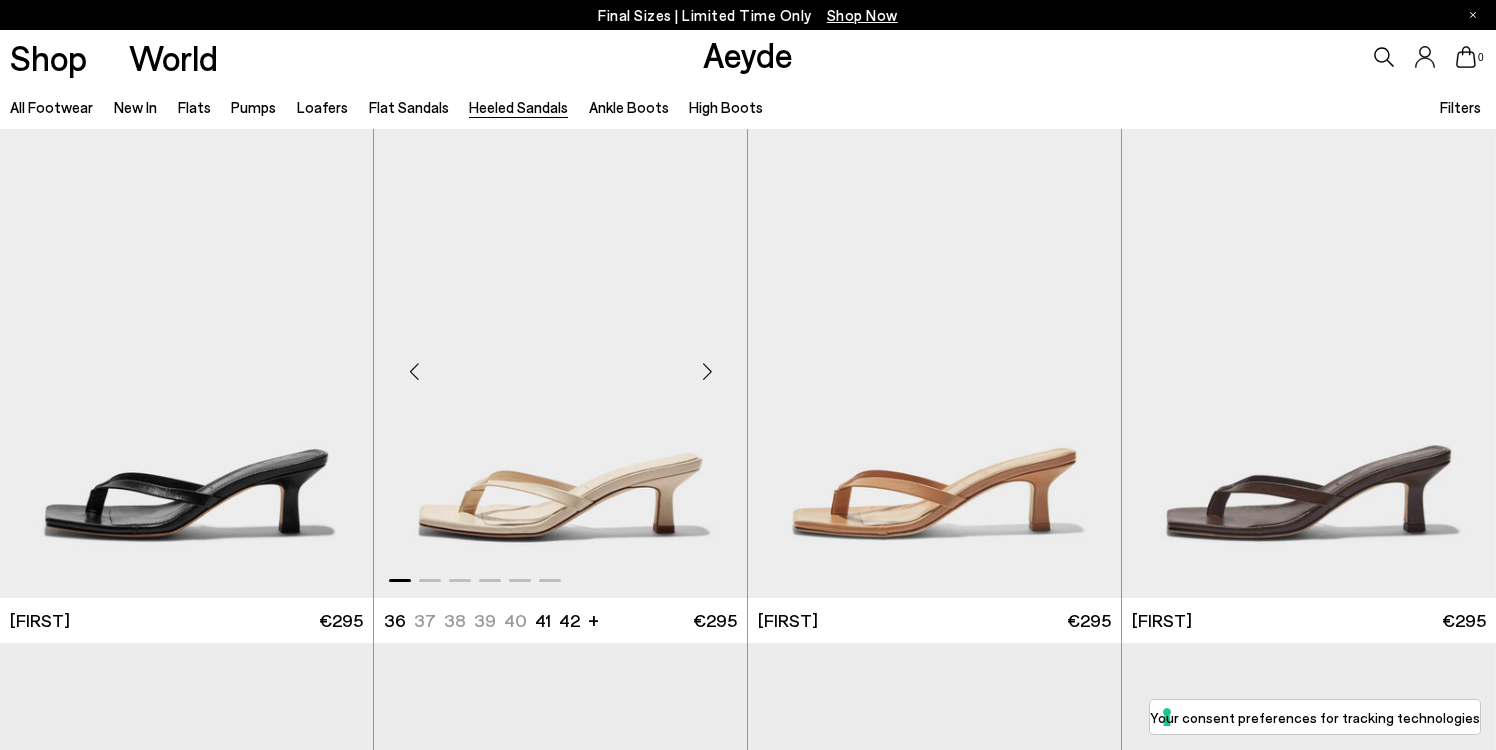 click at bounding box center [707, 372] 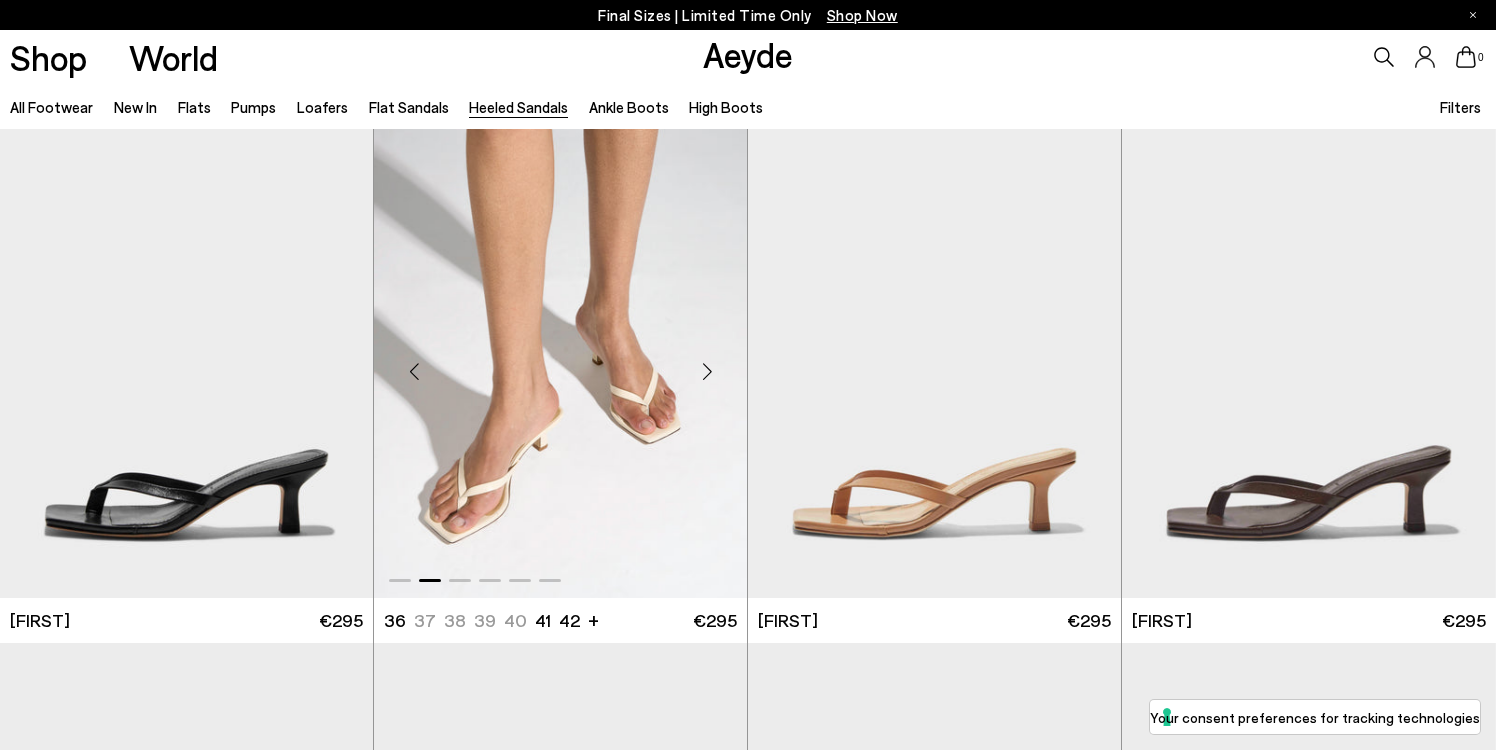 click at bounding box center (707, 372) 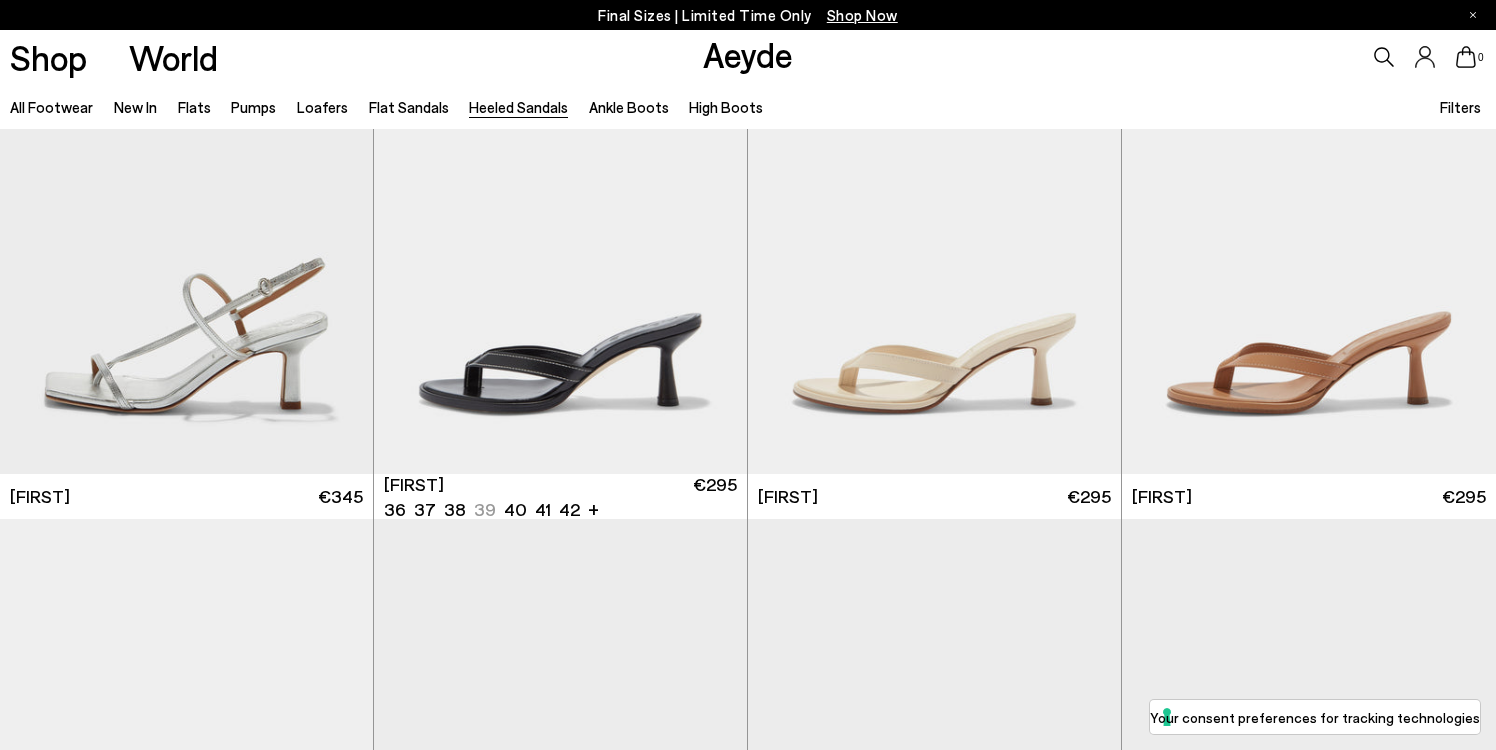 scroll, scrollTop: 1158, scrollLeft: 0, axis: vertical 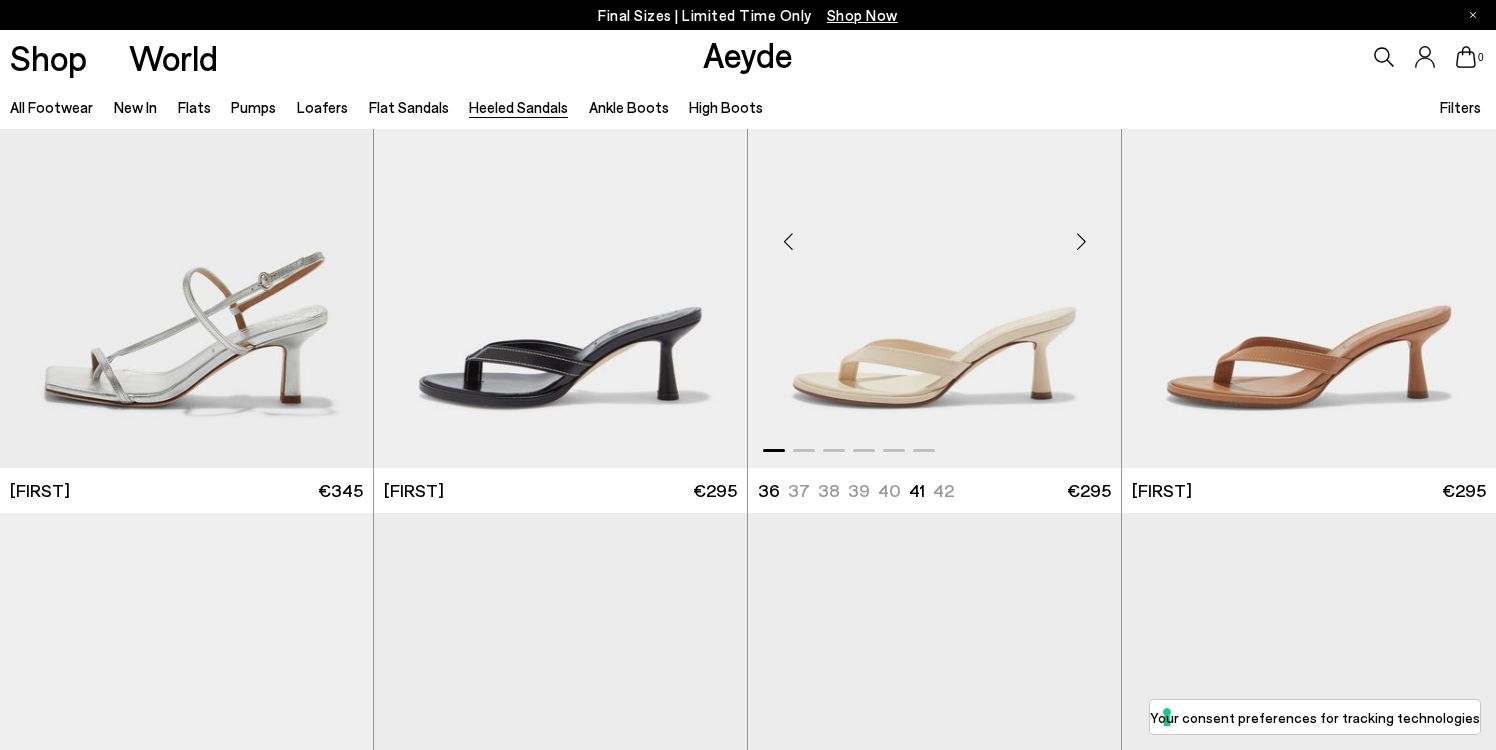 click at bounding box center (1081, 242) 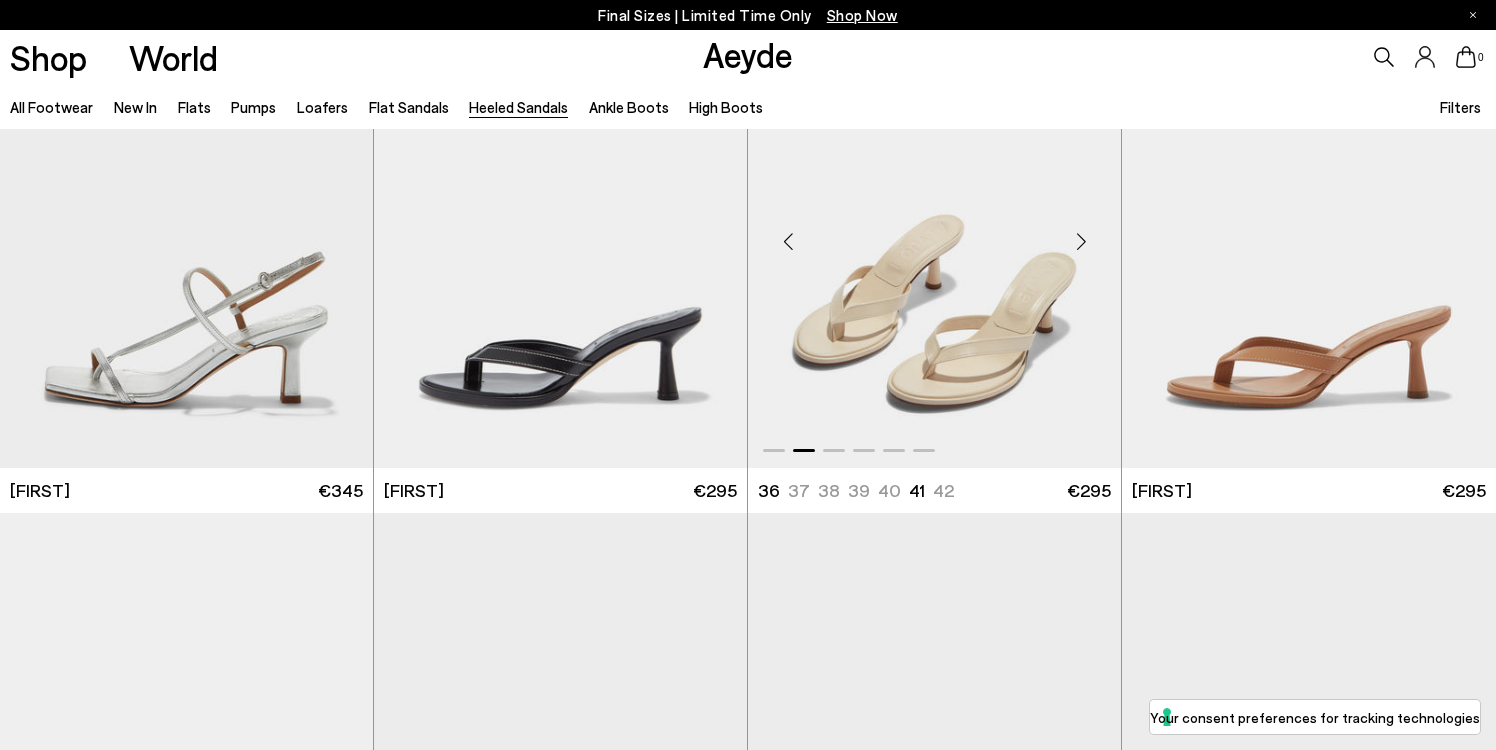 click at bounding box center [1081, 242] 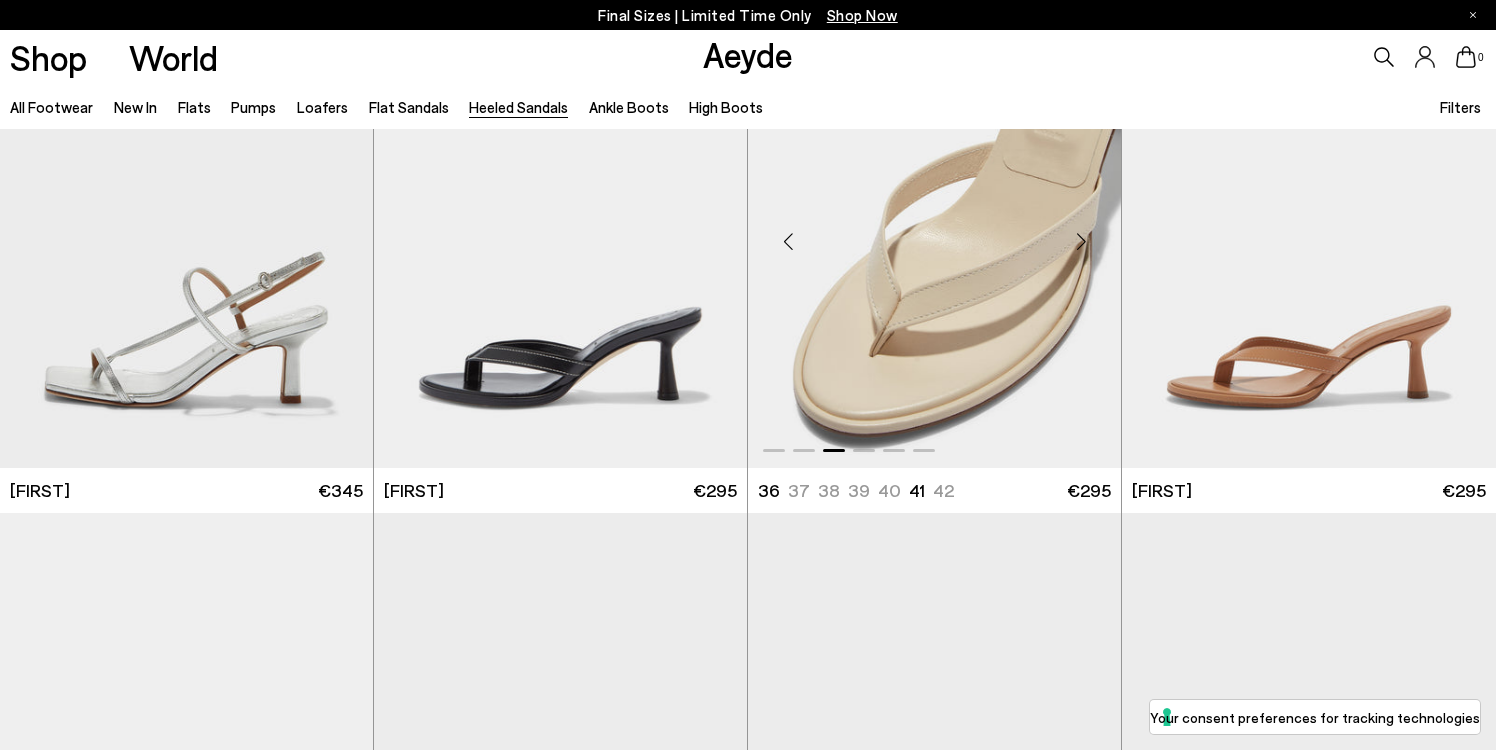 click at bounding box center (1081, 242) 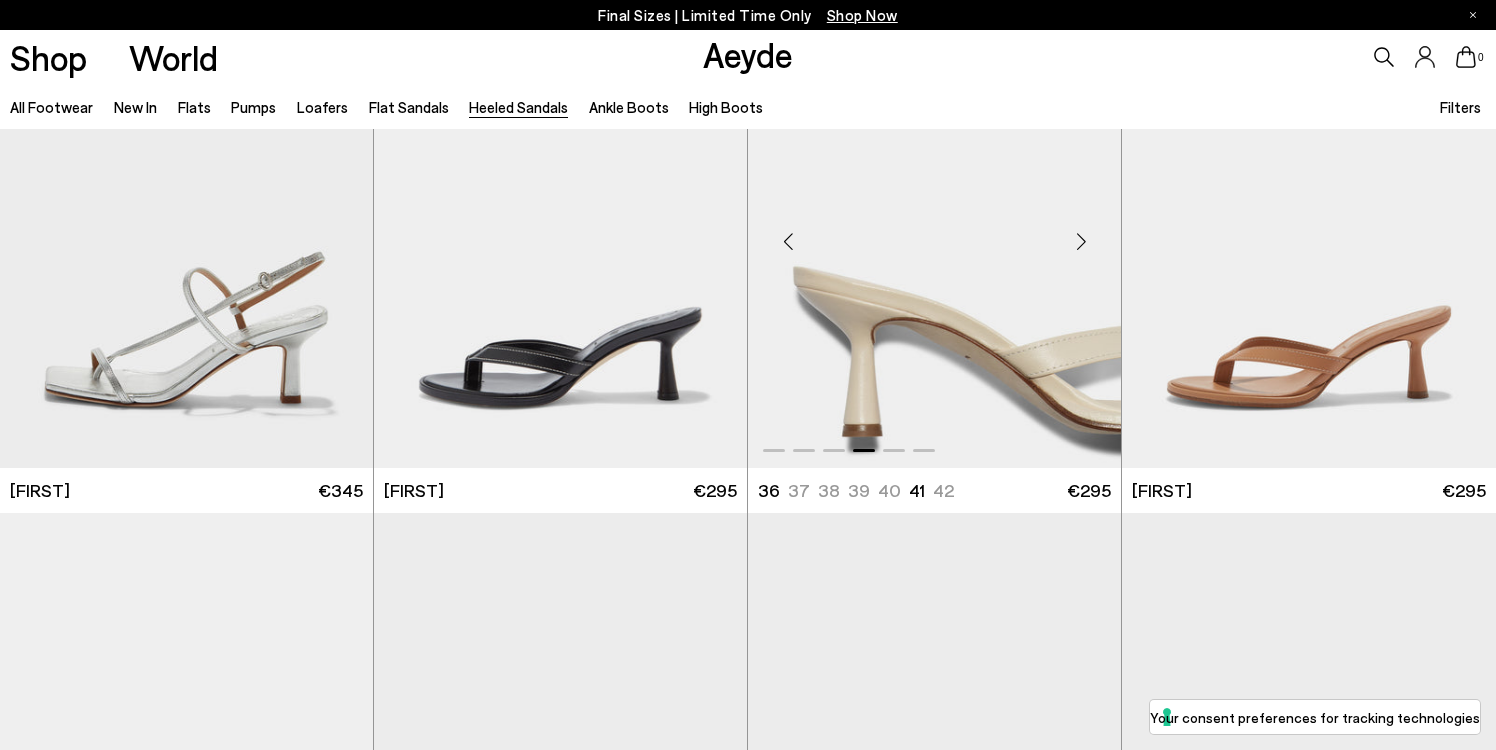 click at bounding box center [1081, 242] 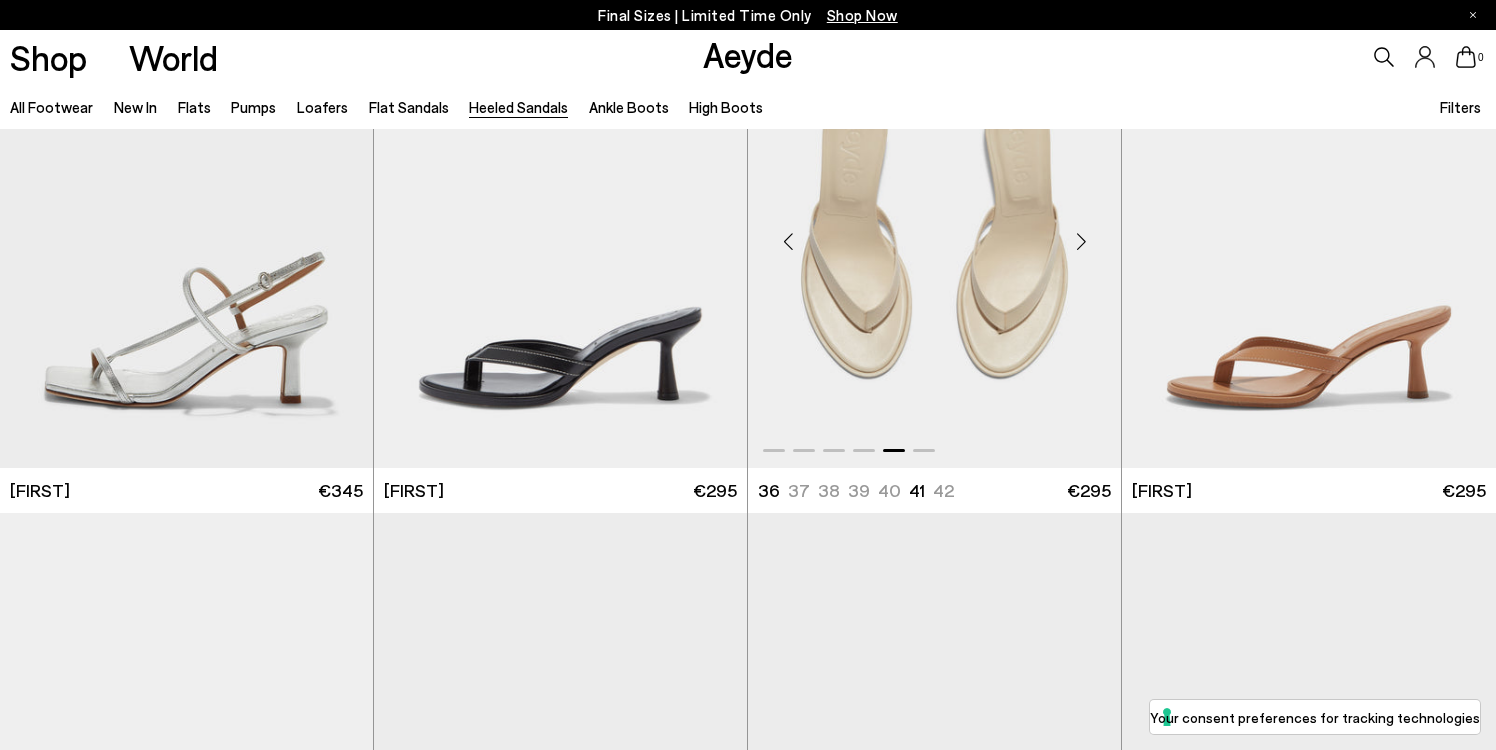 click at bounding box center [1081, 242] 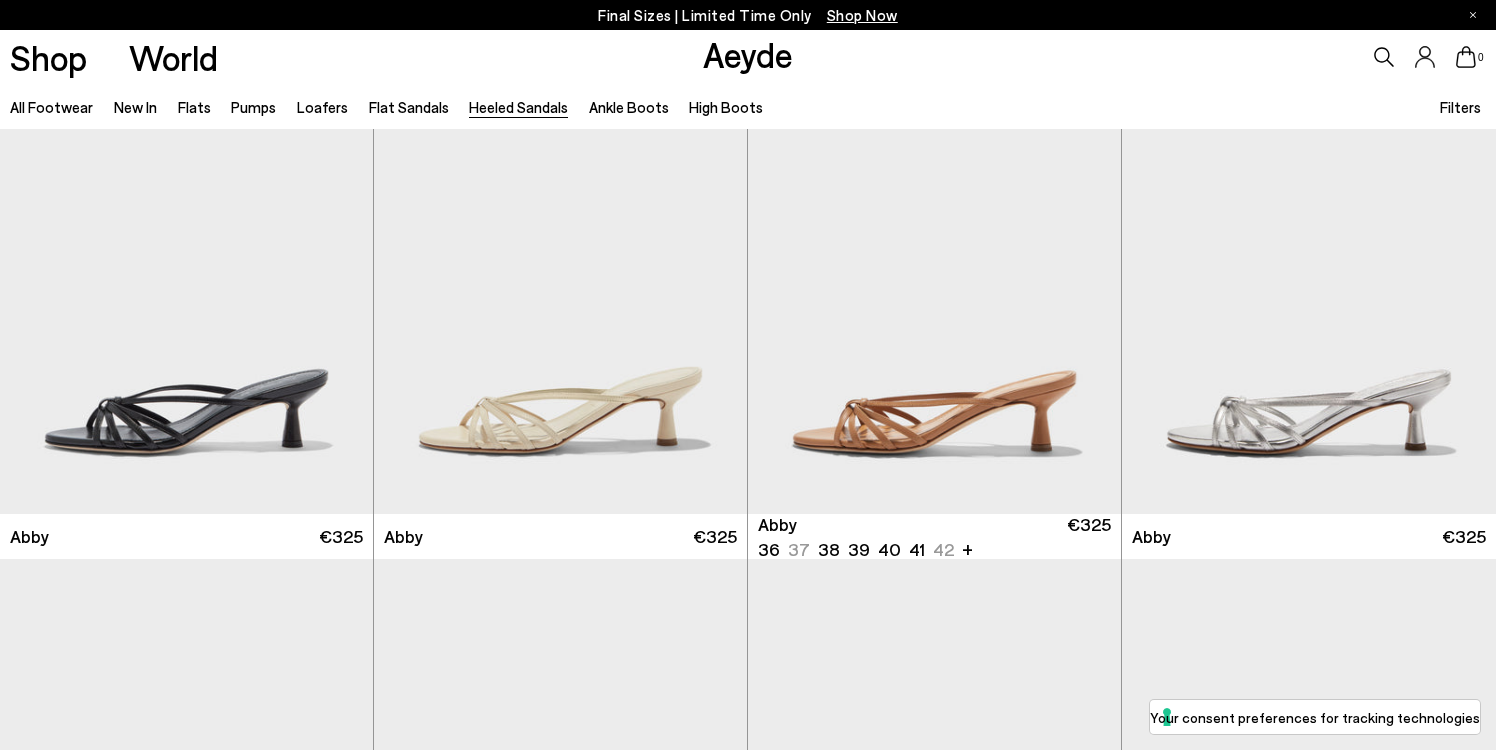 scroll, scrollTop: 2142, scrollLeft: 0, axis: vertical 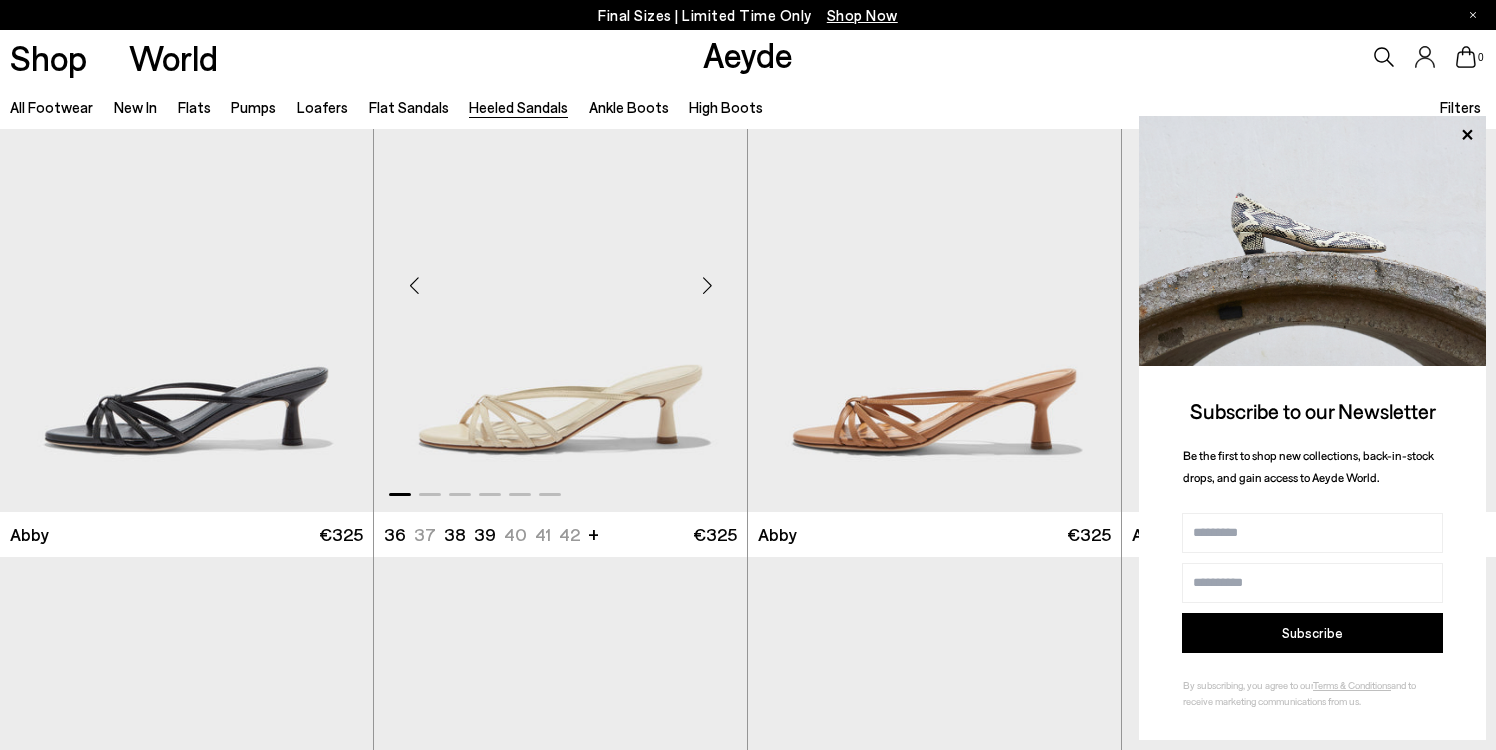 click at bounding box center [707, 286] 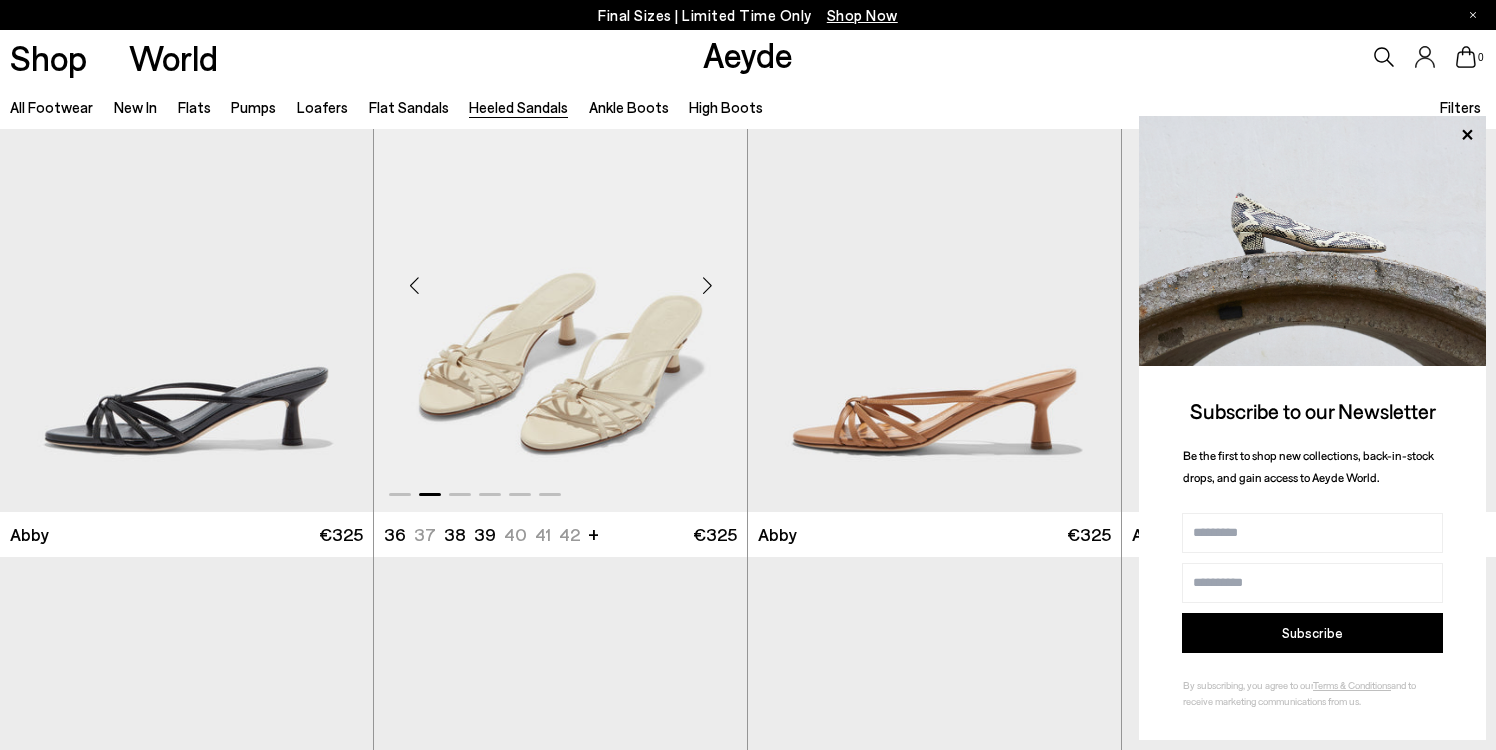 click at bounding box center (707, 286) 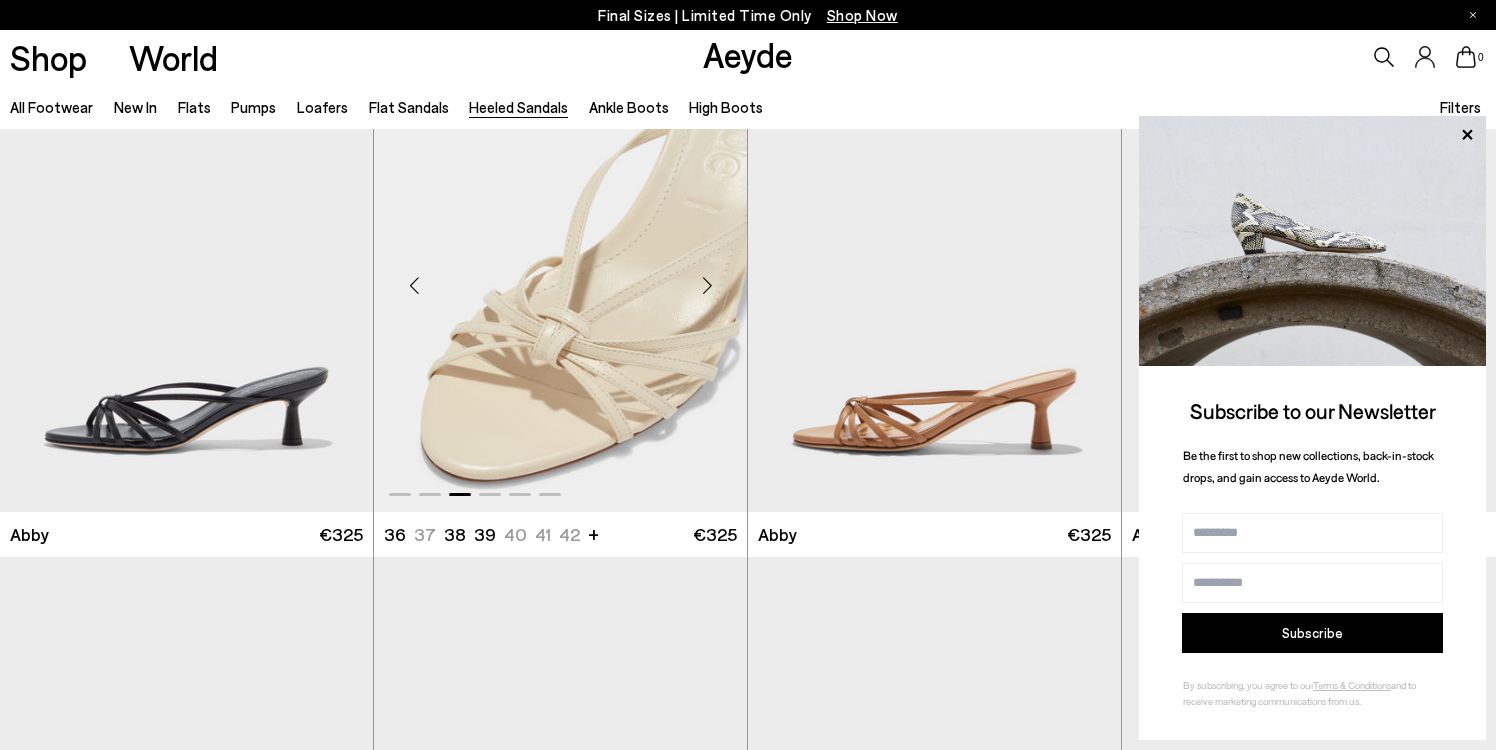 click at bounding box center (560, 277) 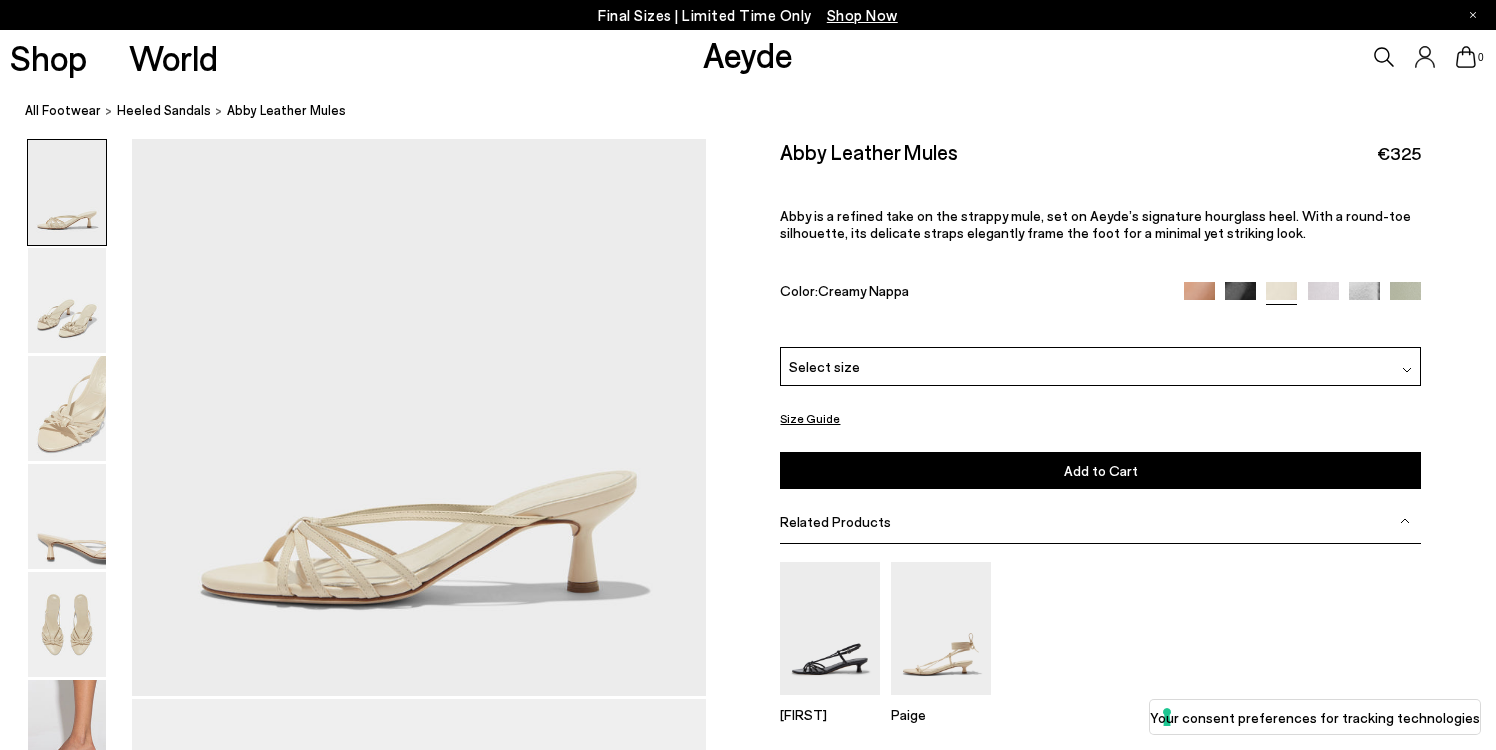 scroll, scrollTop: 0, scrollLeft: 0, axis: both 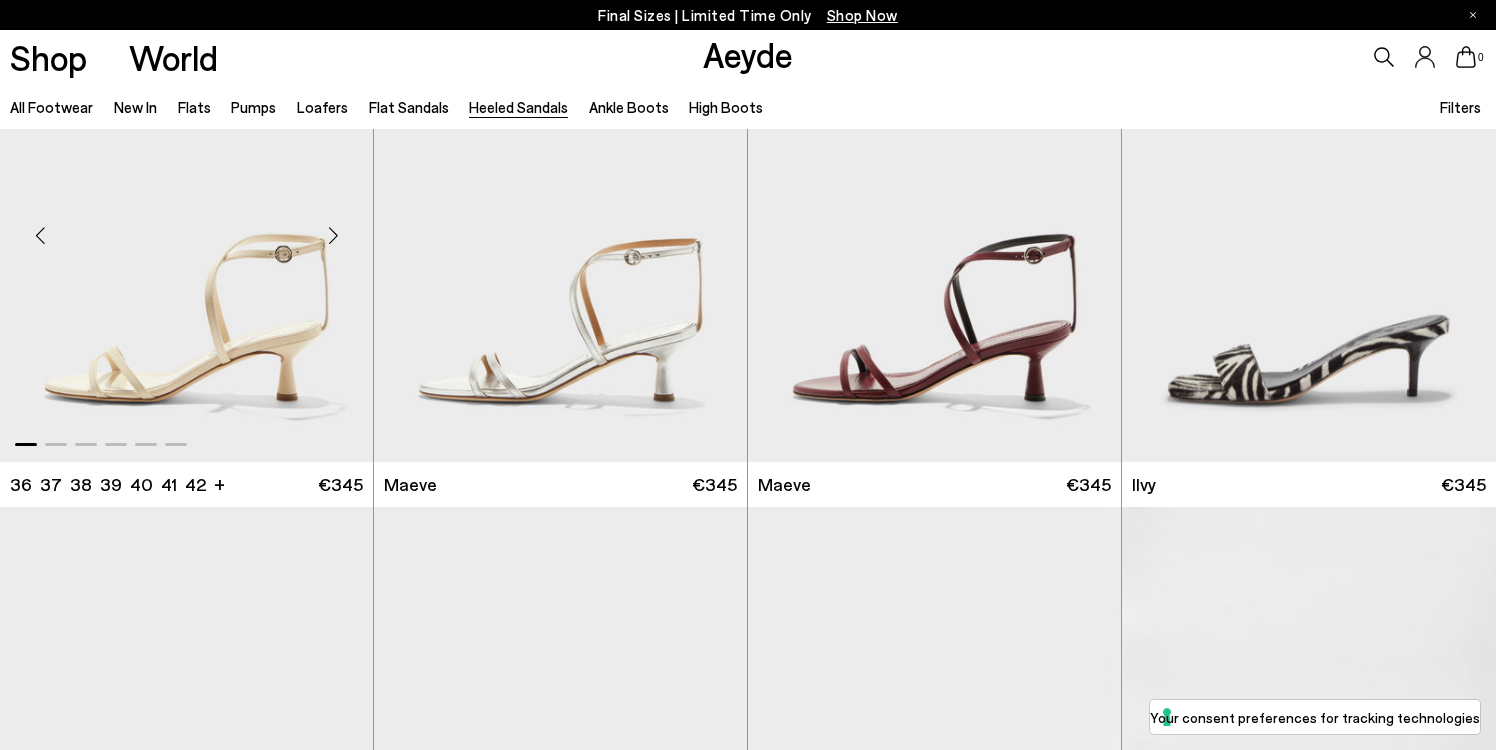 click at bounding box center [186, 227] 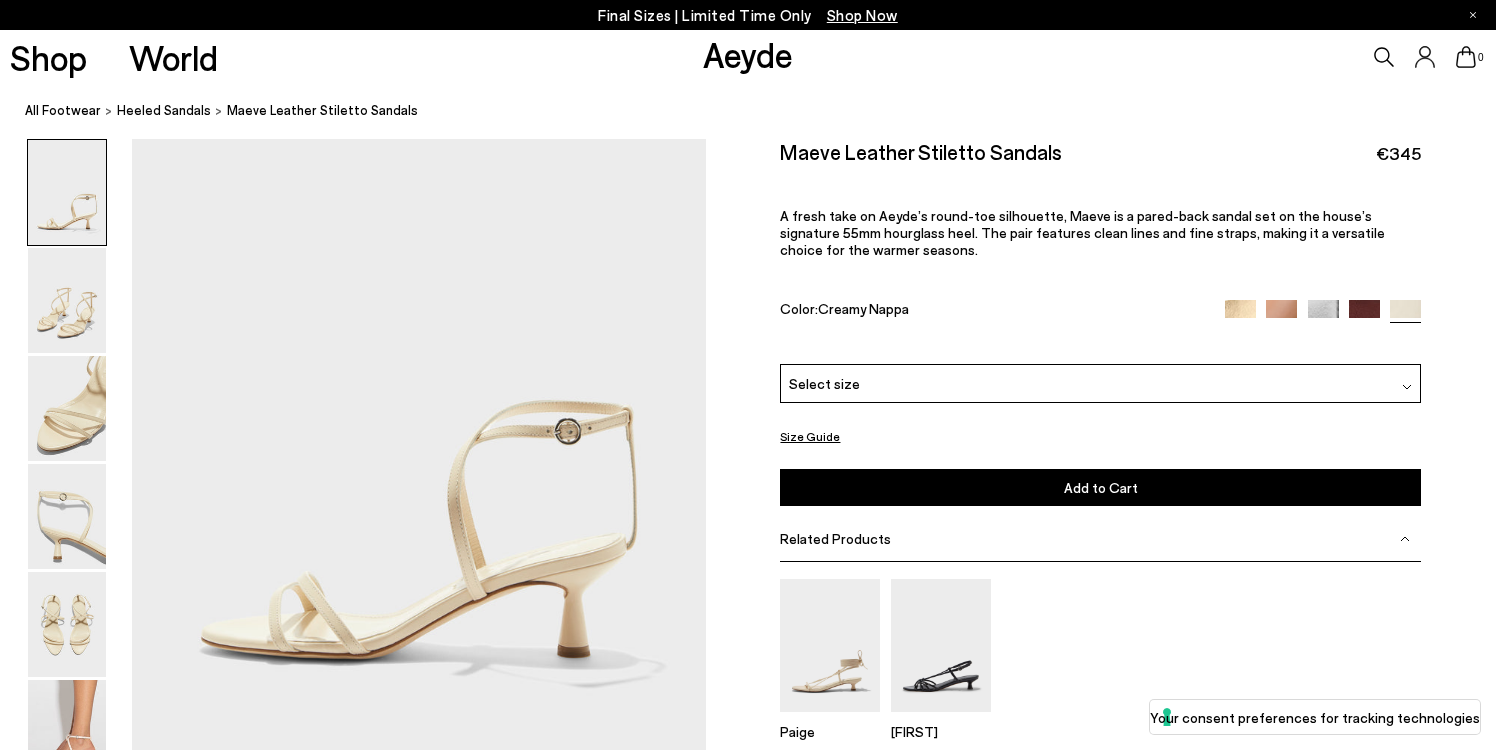 scroll, scrollTop: 0, scrollLeft: 0, axis: both 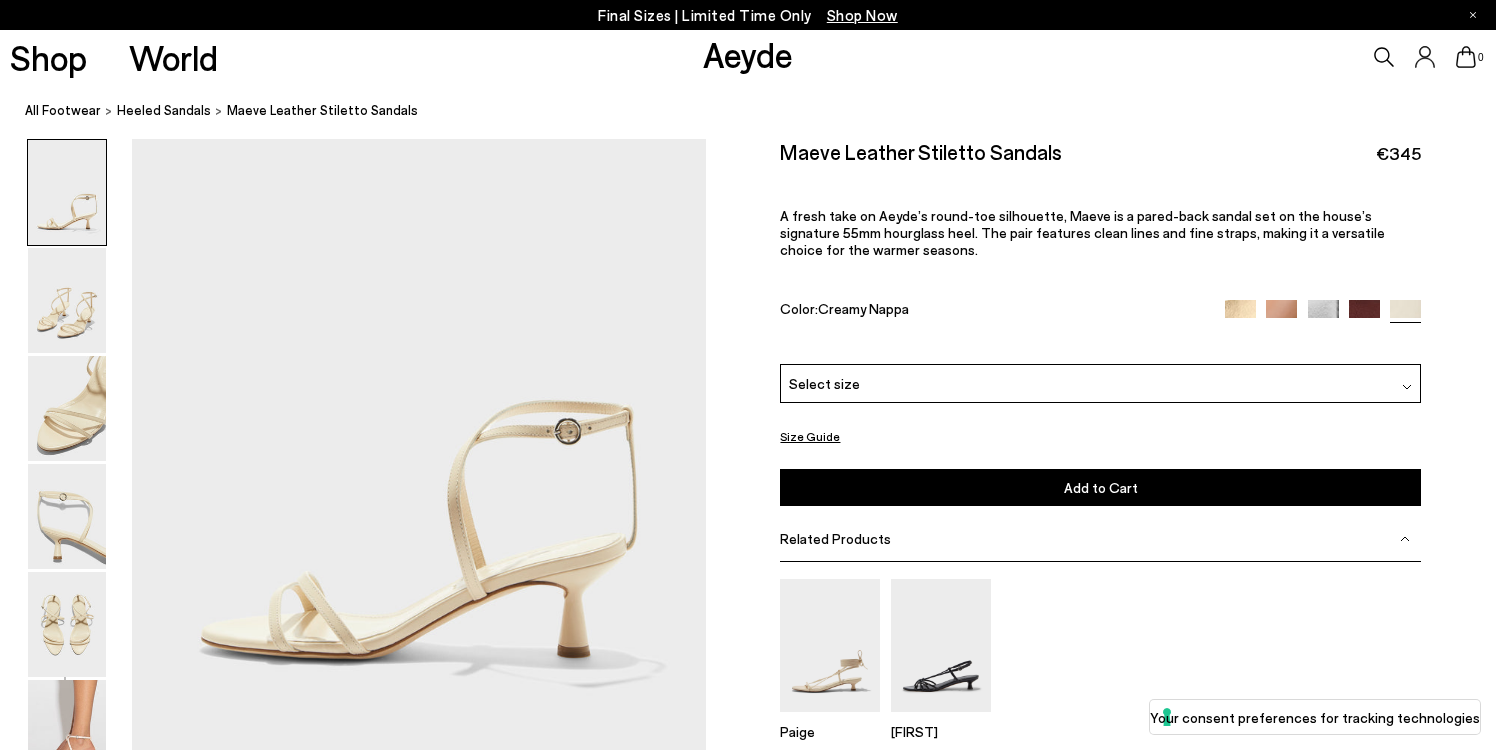 click on "Select size" at bounding box center (824, 383) 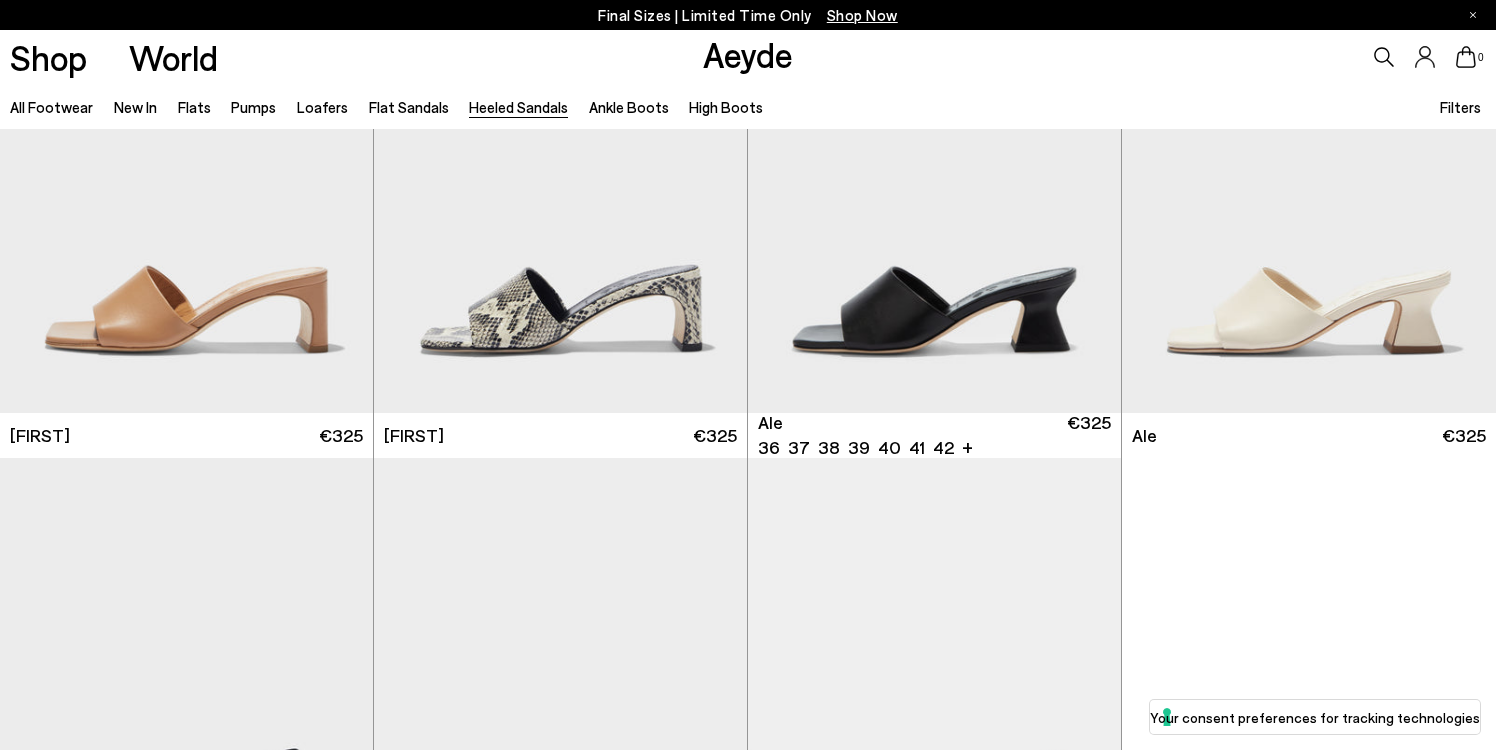 scroll, scrollTop: 4313, scrollLeft: 0, axis: vertical 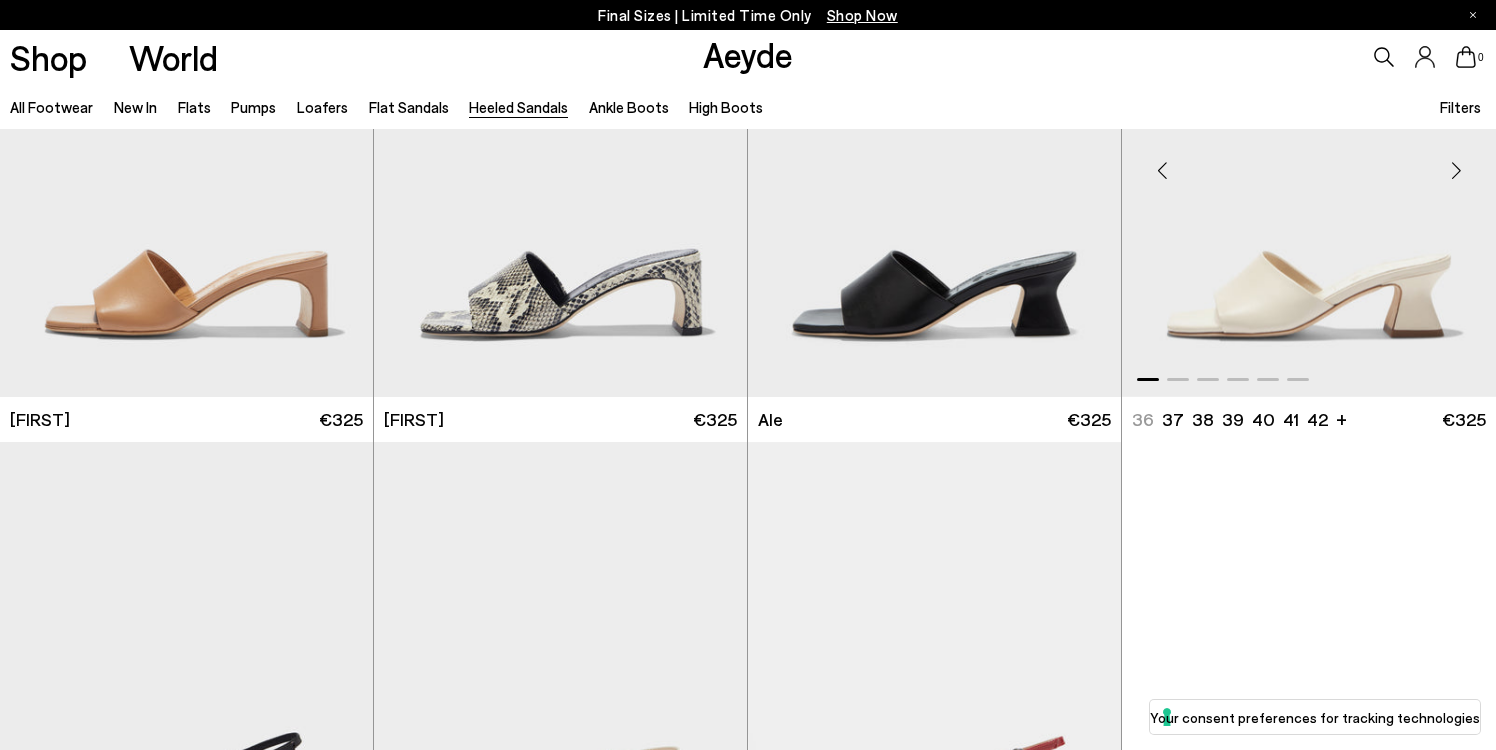 click at bounding box center [1309, 162] 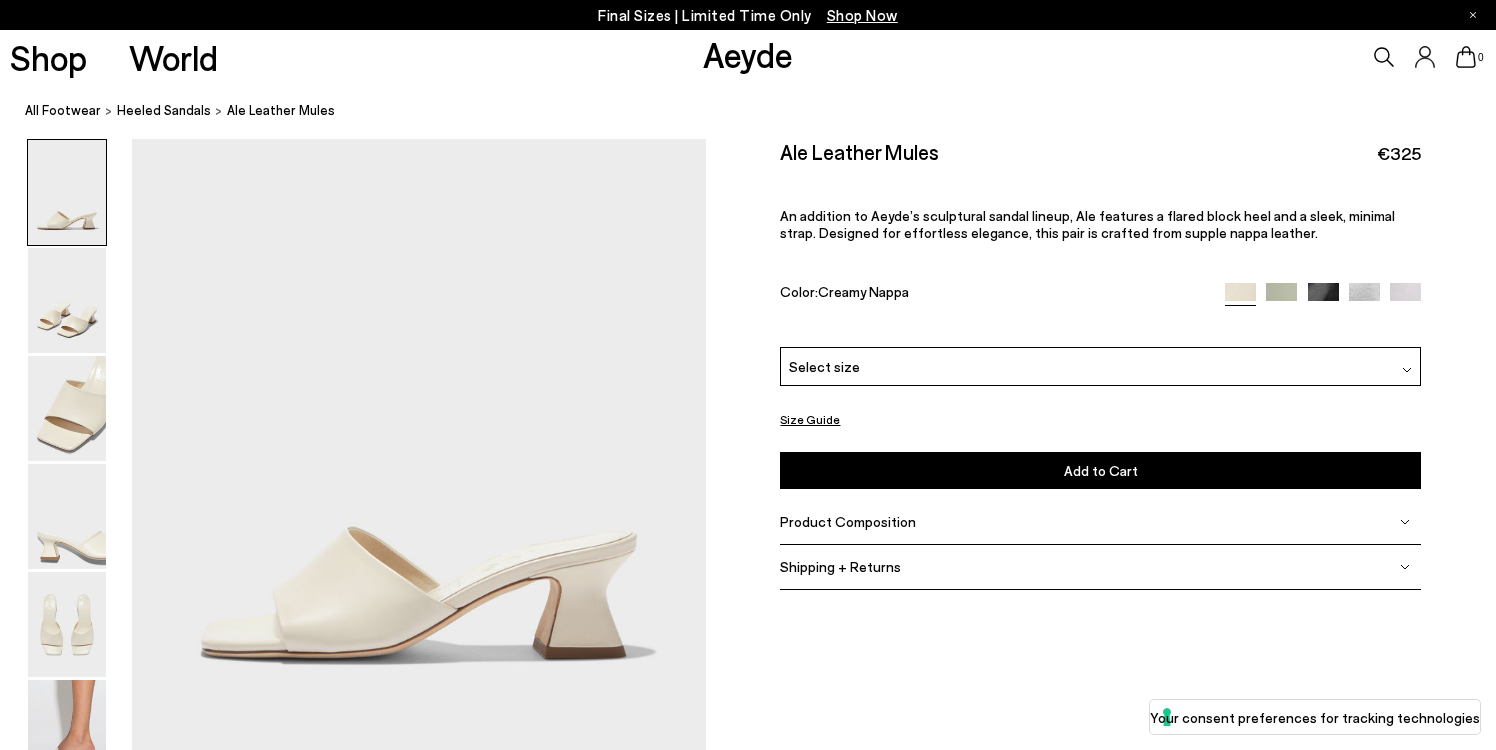 scroll, scrollTop: 0, scrollLeft: 0, axis: both 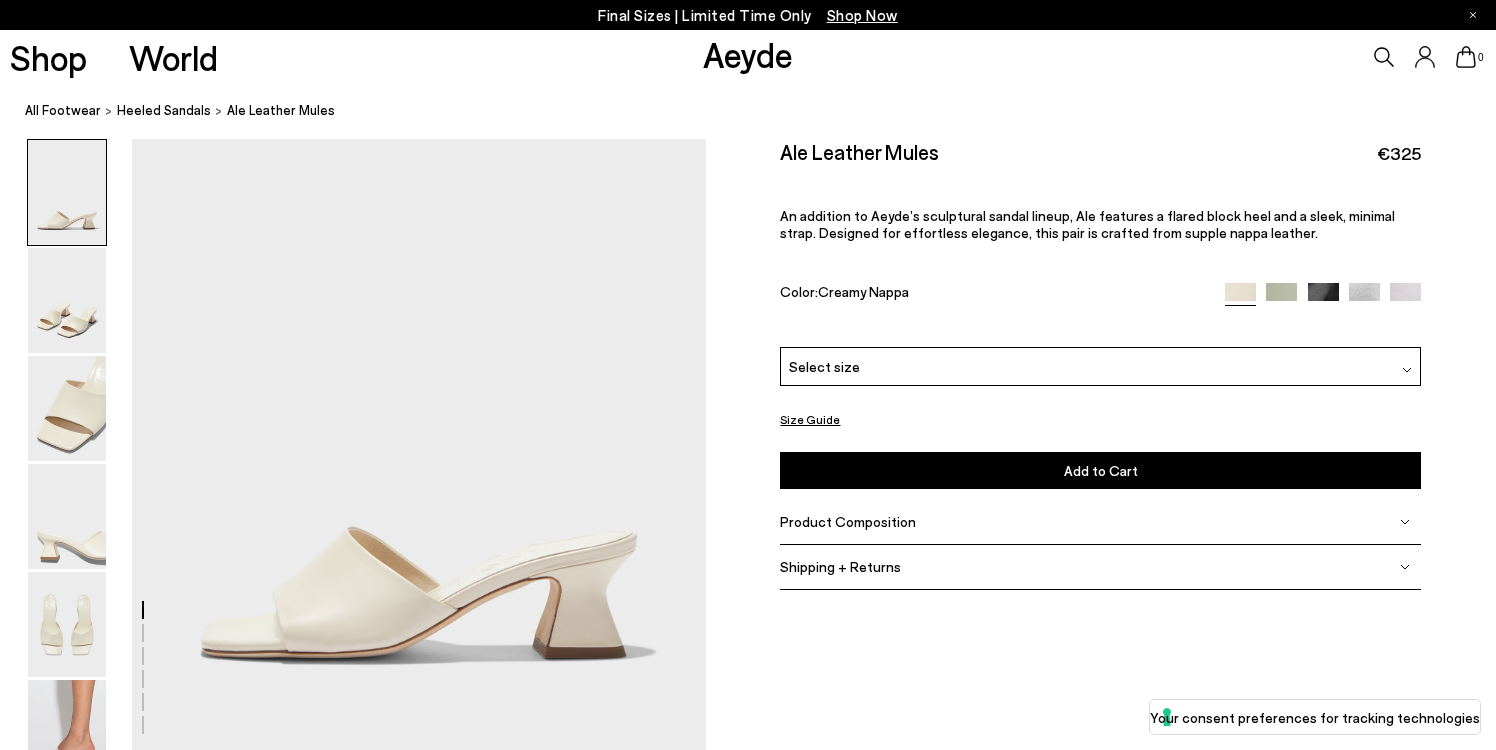click on "Select size" at bounding box center [1100, 366] 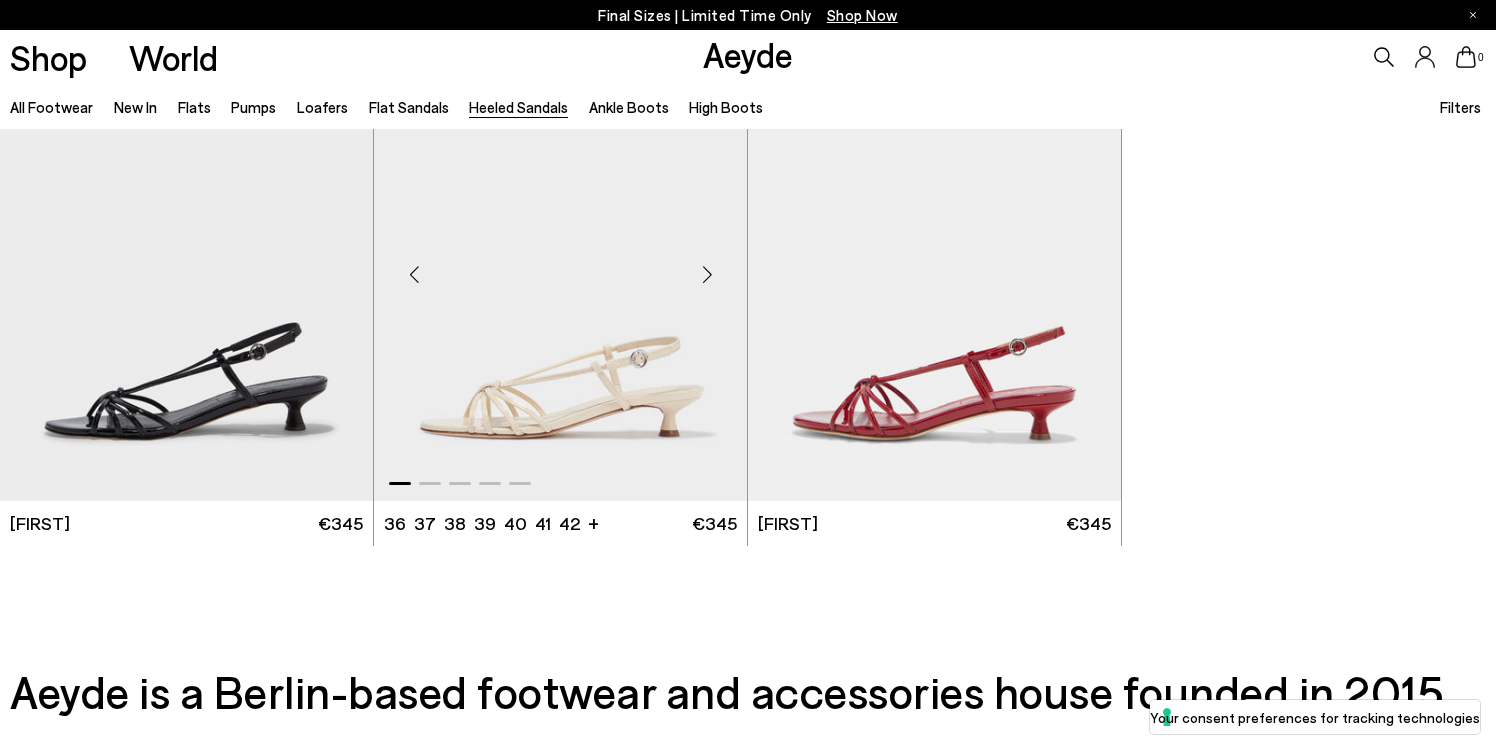 scroll, scrollTop: 4724, scrollLeft: 0, axis: vertical 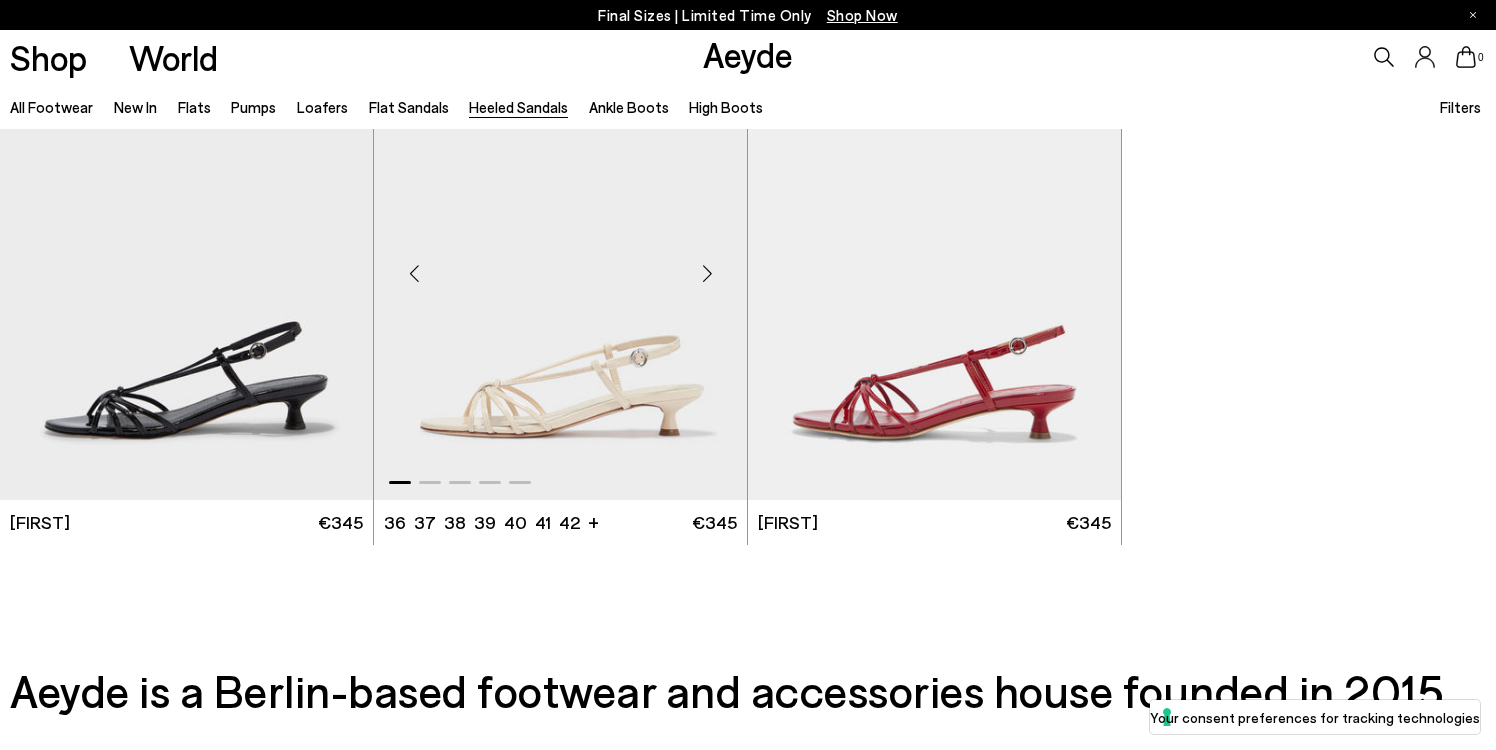 click at bounding box center (560, 265) 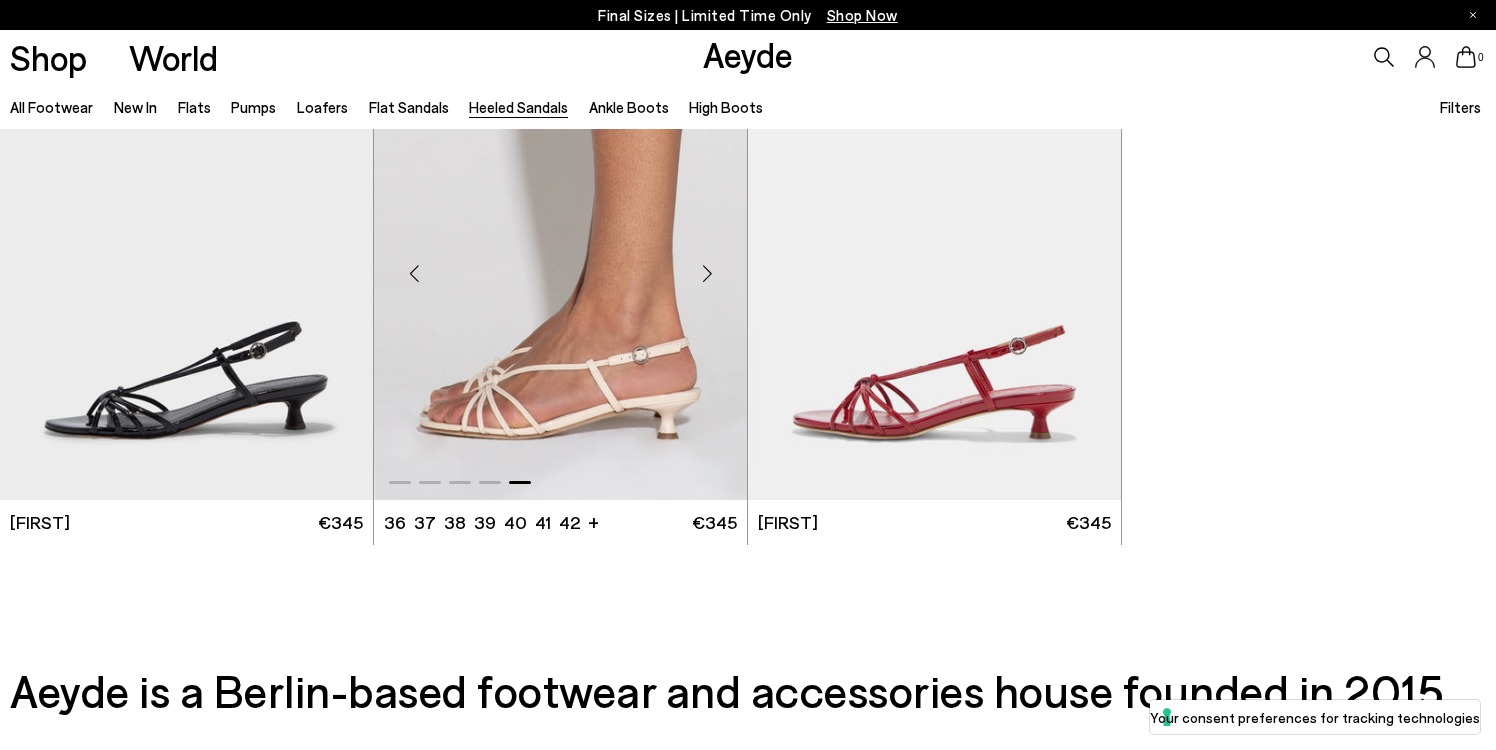 click at bounding box center [-1305, 265] 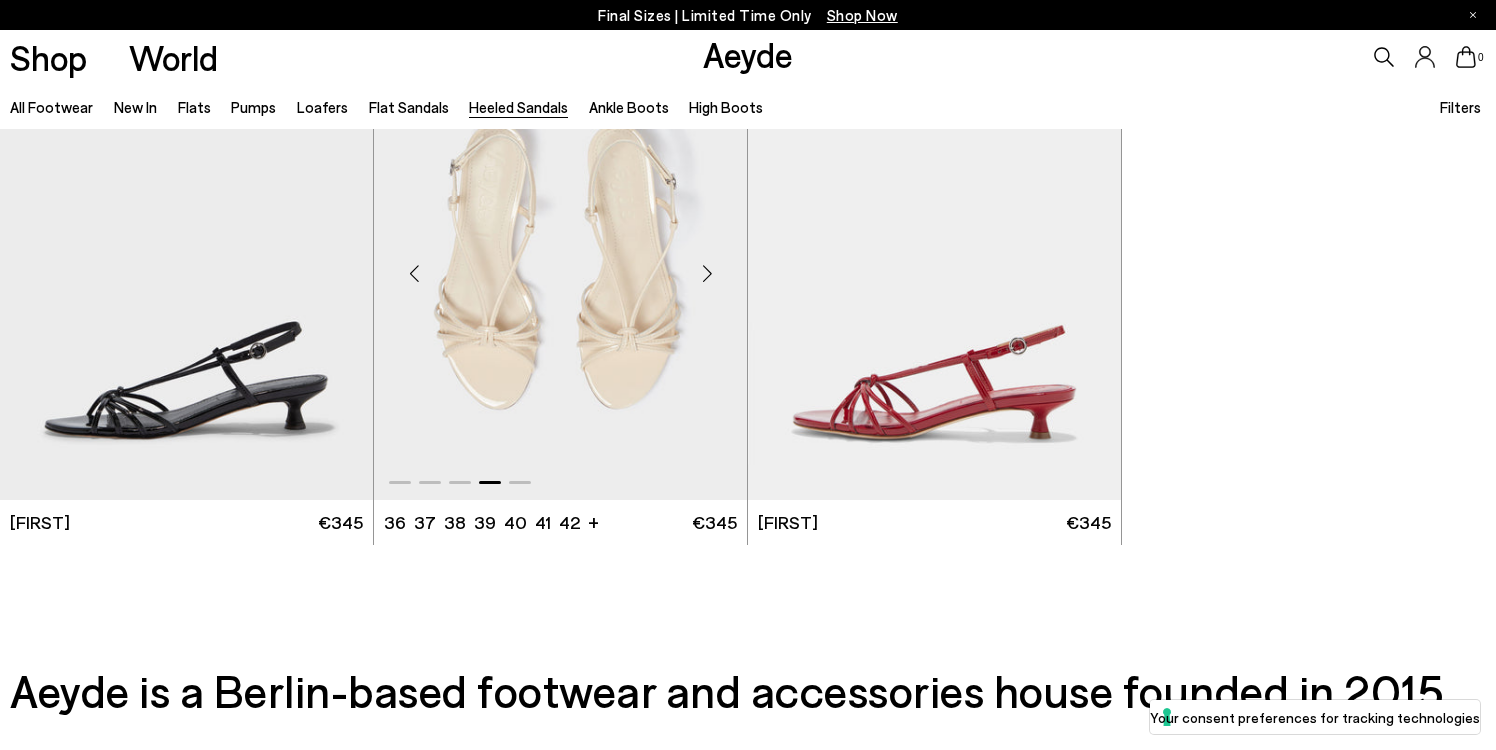 click at bounding box center [560, 265] 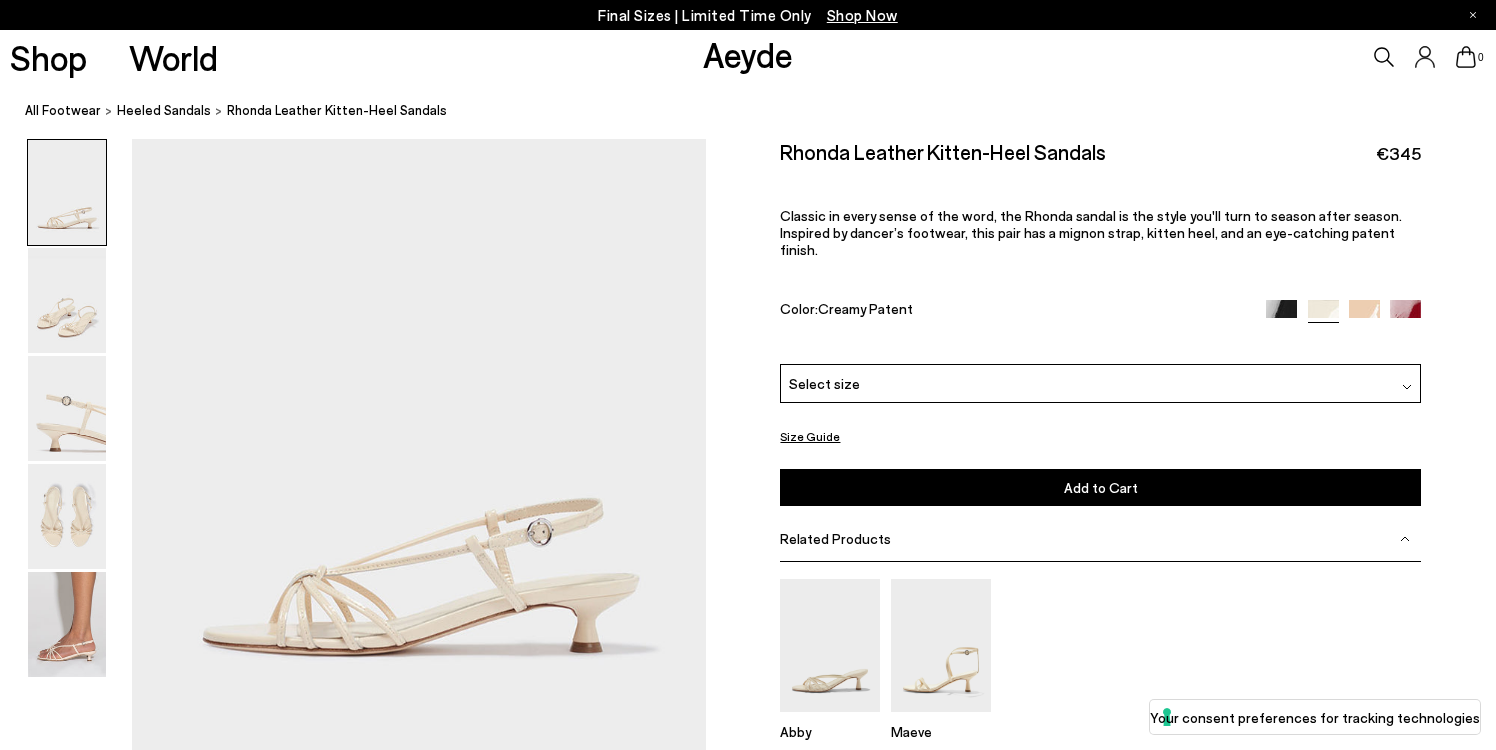 scroll, scrollTop: 0, scrollLeft: 0, axis: both 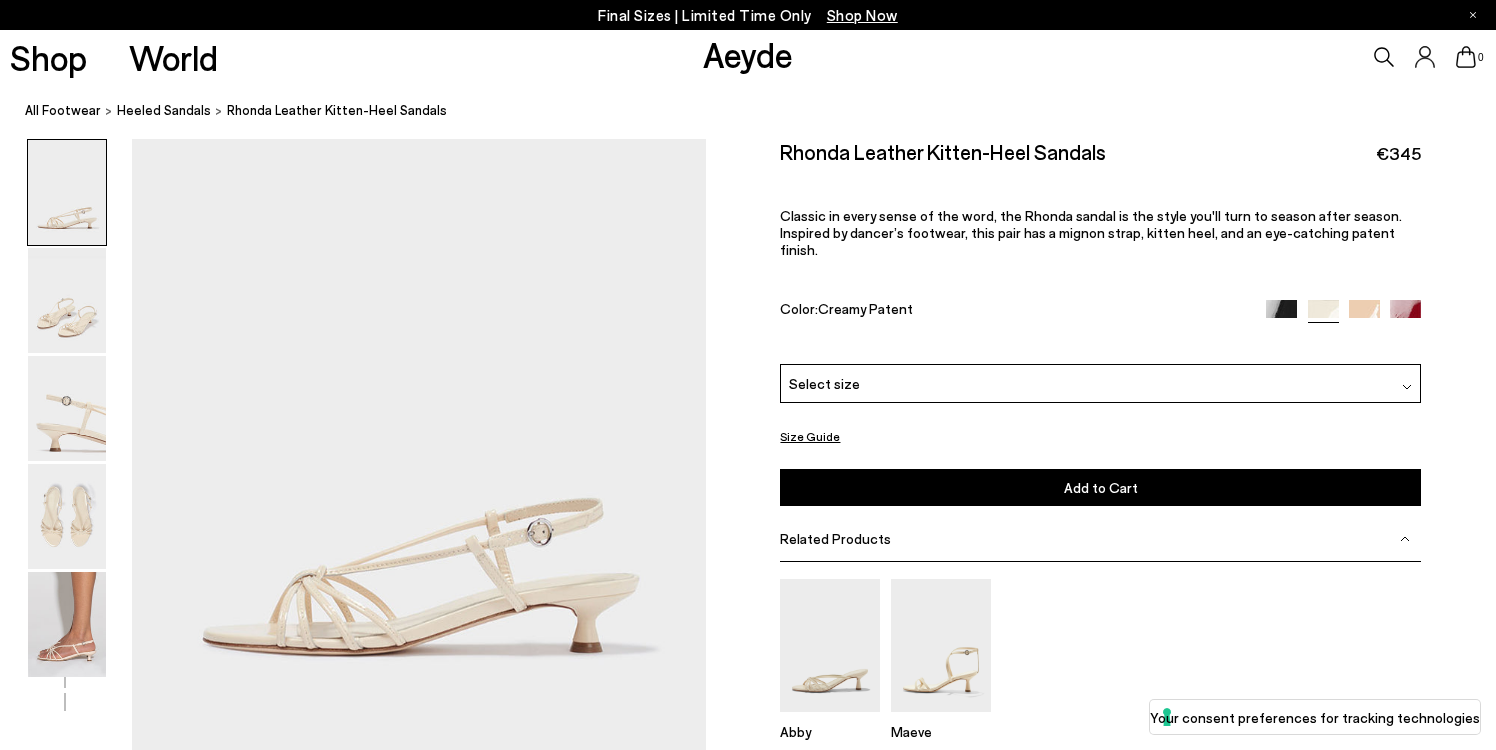 click on "Select size" at bounding box center [1100, 383] 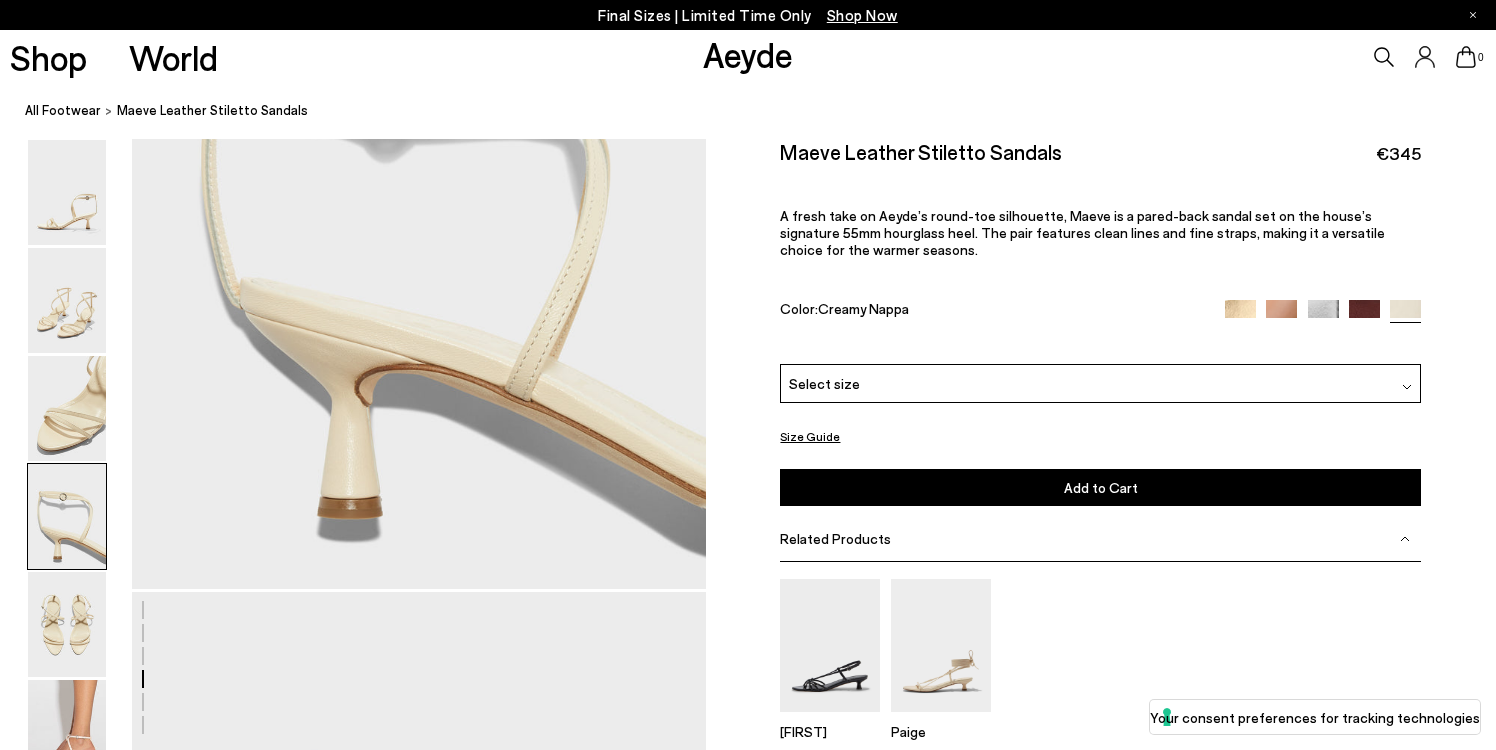 scroll, scrollTop: 2493, scrollLeft: 0, axis: vertical 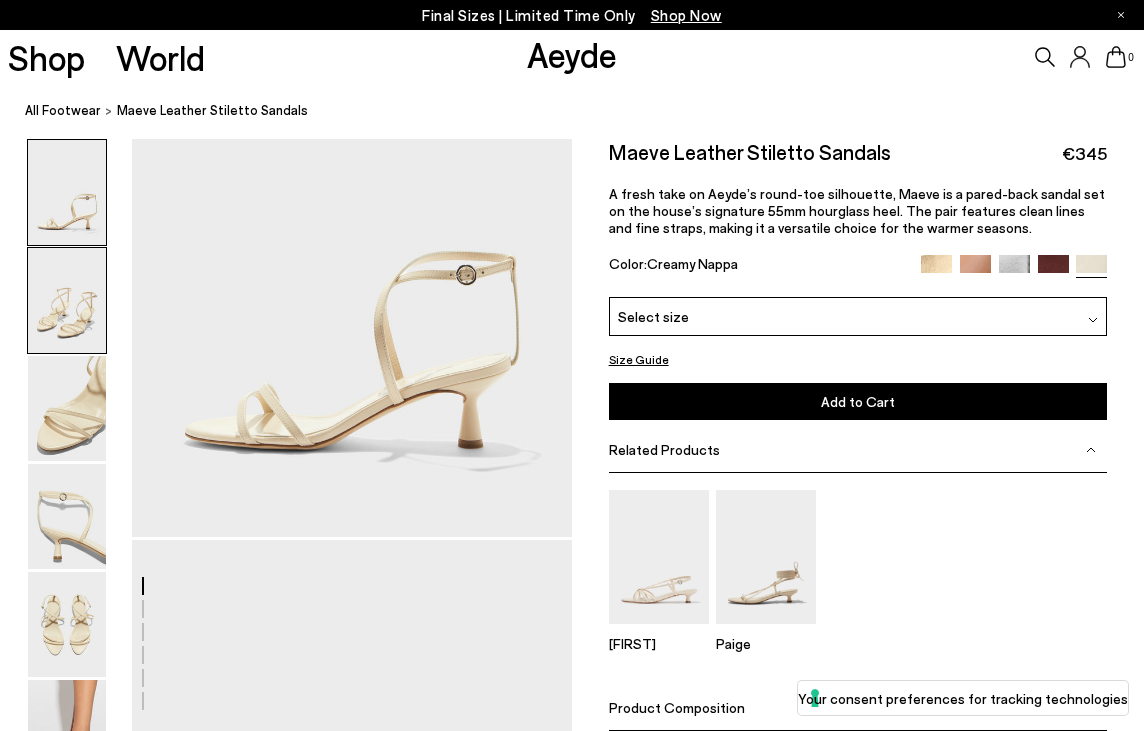 click at bounding box center [67, 300] 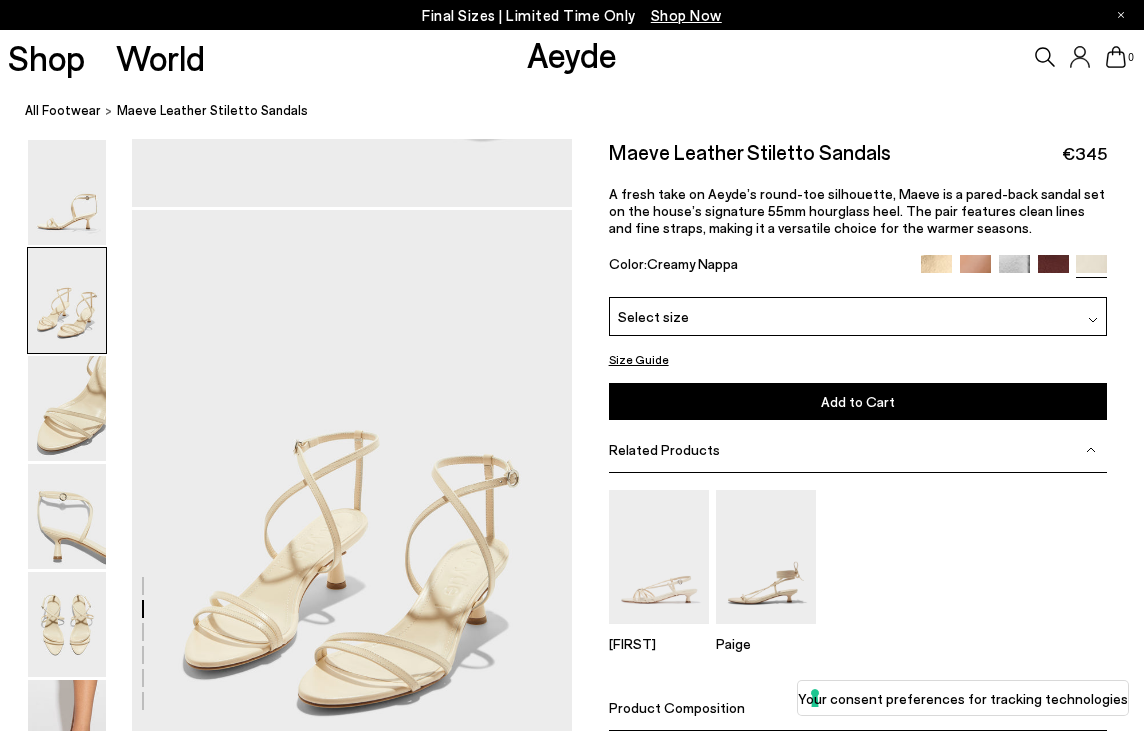 scroll, scrollTop: 592, scrollLeft: 0, axis: vertical 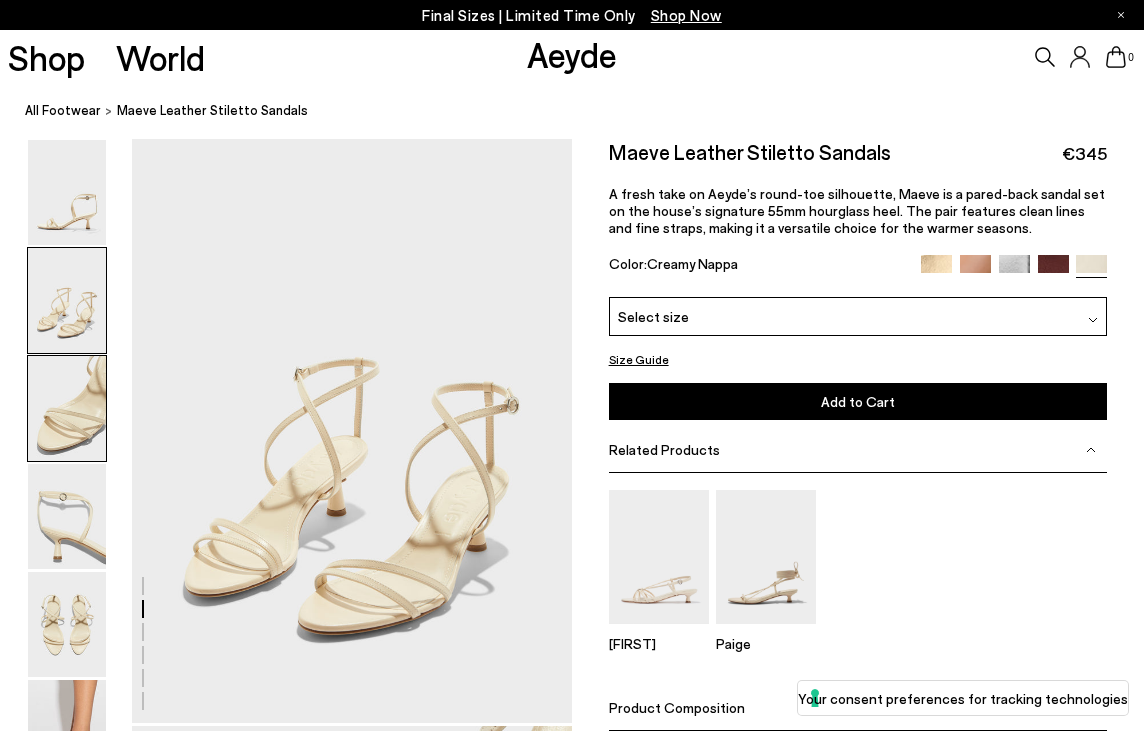 click at bounding box center (67, 408) 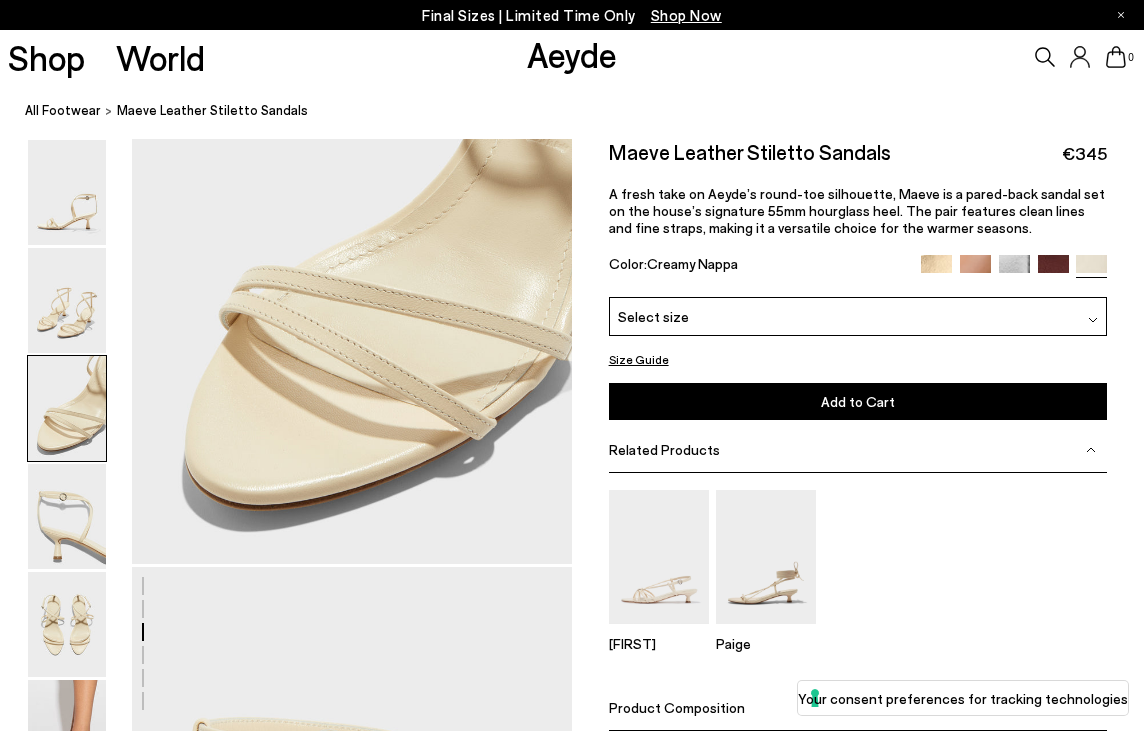 scroll, scrollTop: 1354, scrollLeft: 0, axis: vertical 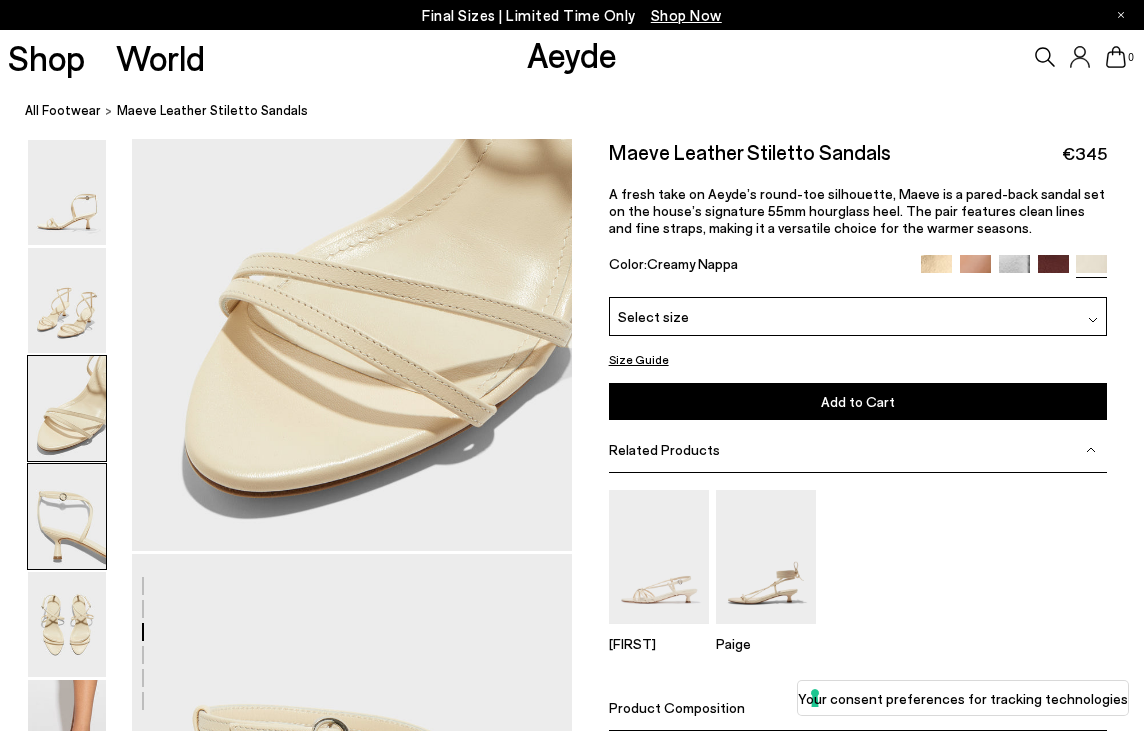 click at bounding box center (67, 516) 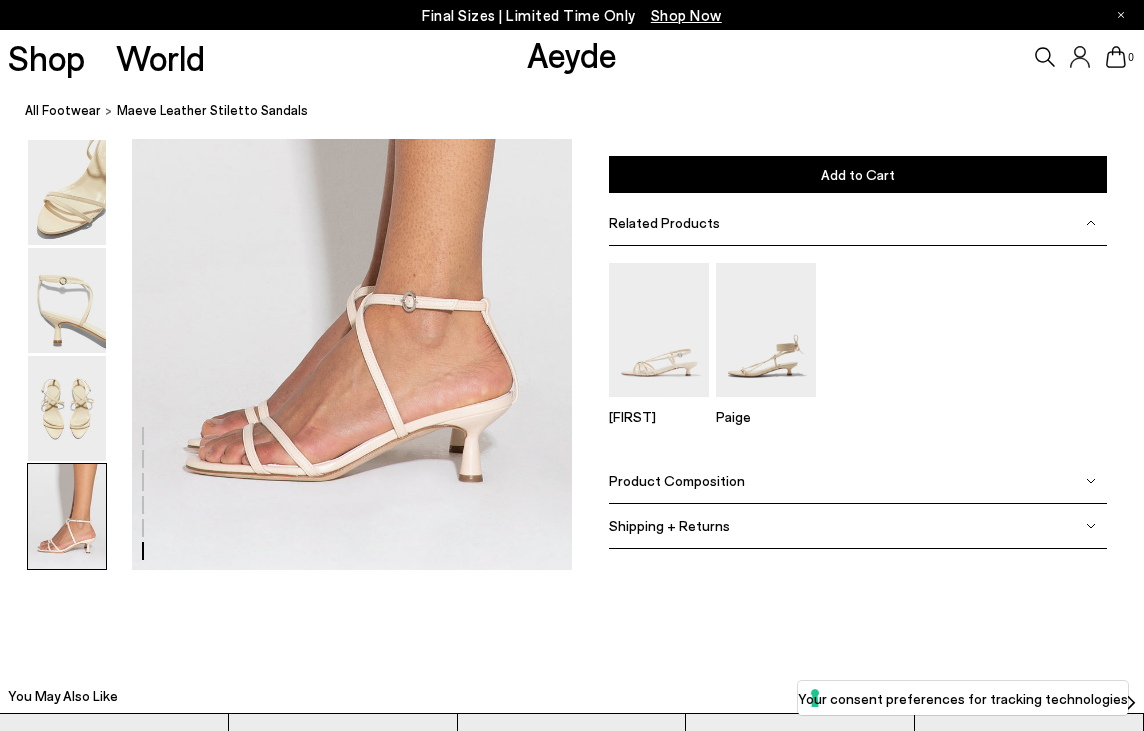 scroll, scrollTop: 3118, scrollLeft: 0, axis: vertical 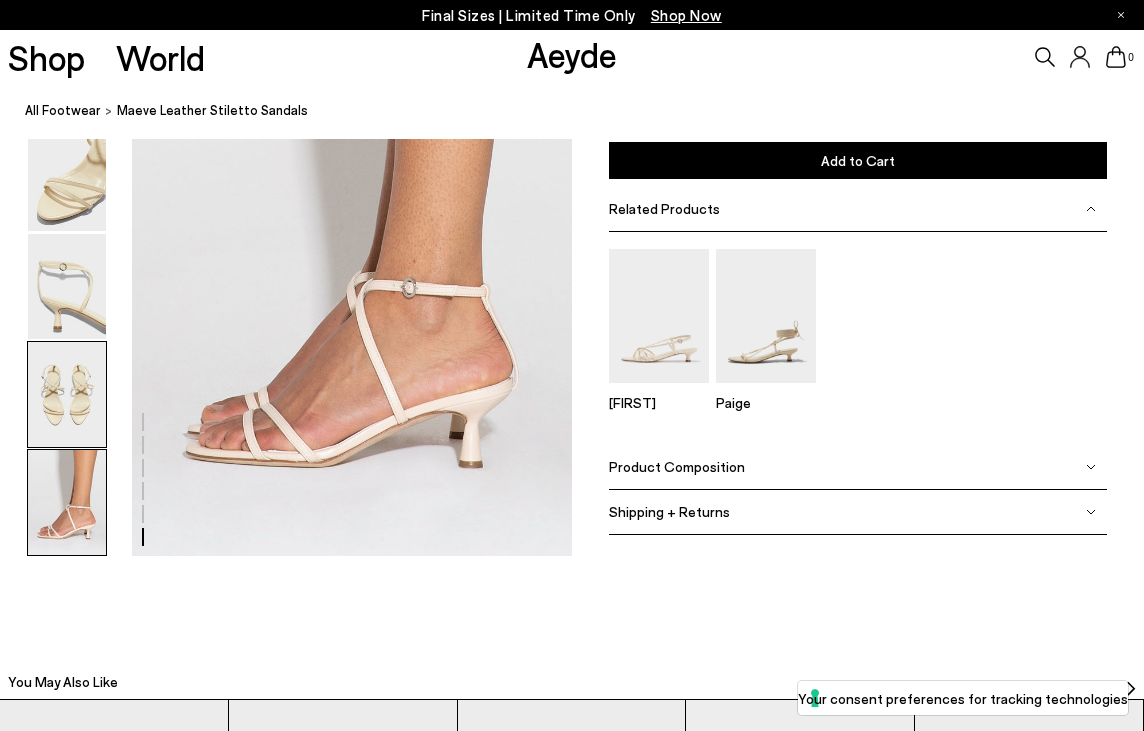 click at bounding box center [67, 394] 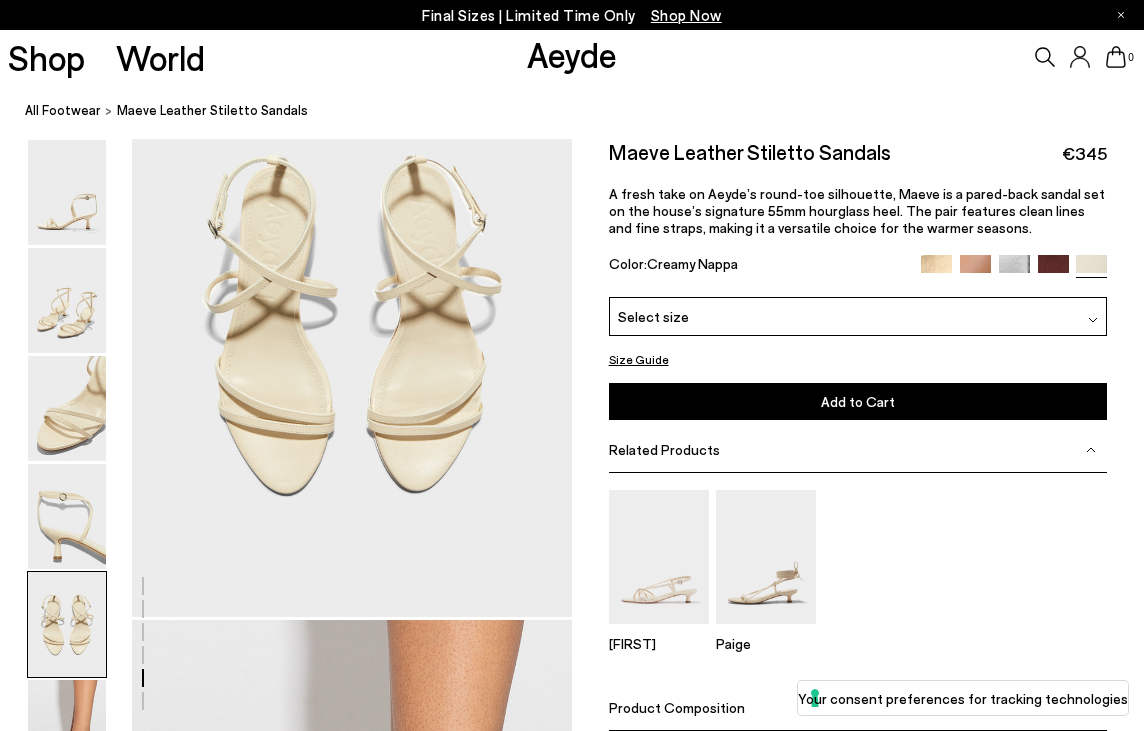 scroll, scrollTop: 2361, scrollLeft: 0, axis: vertical 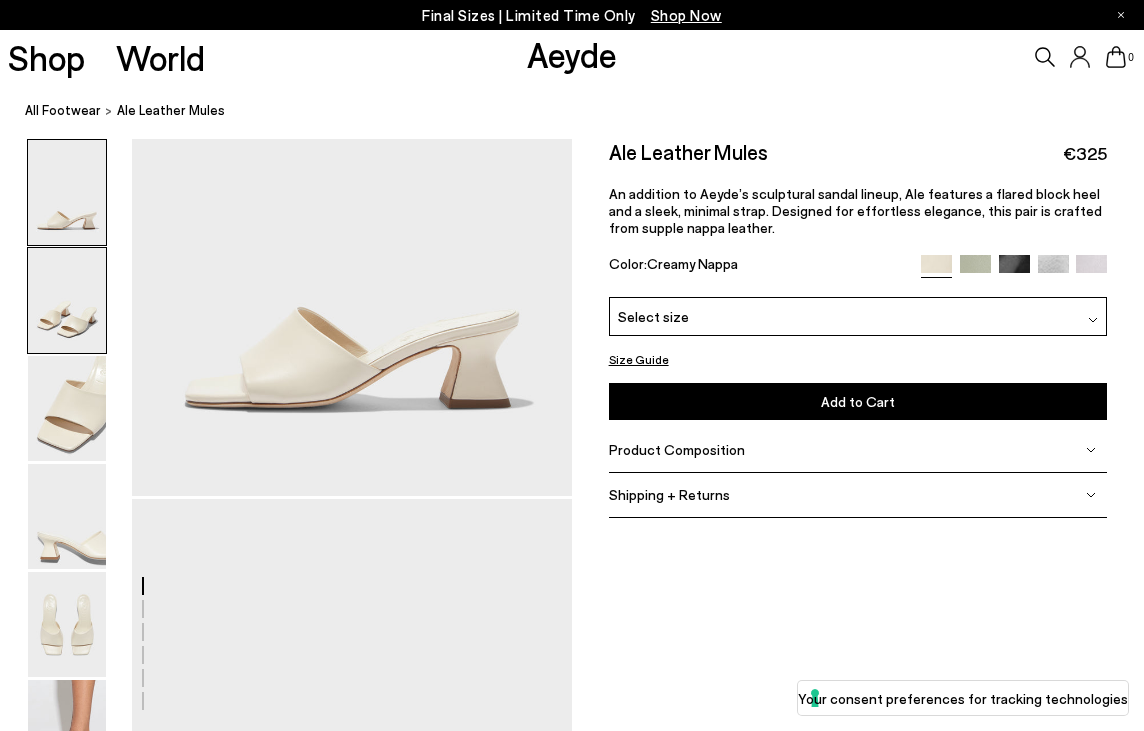 click at bounding box center (67, 300) 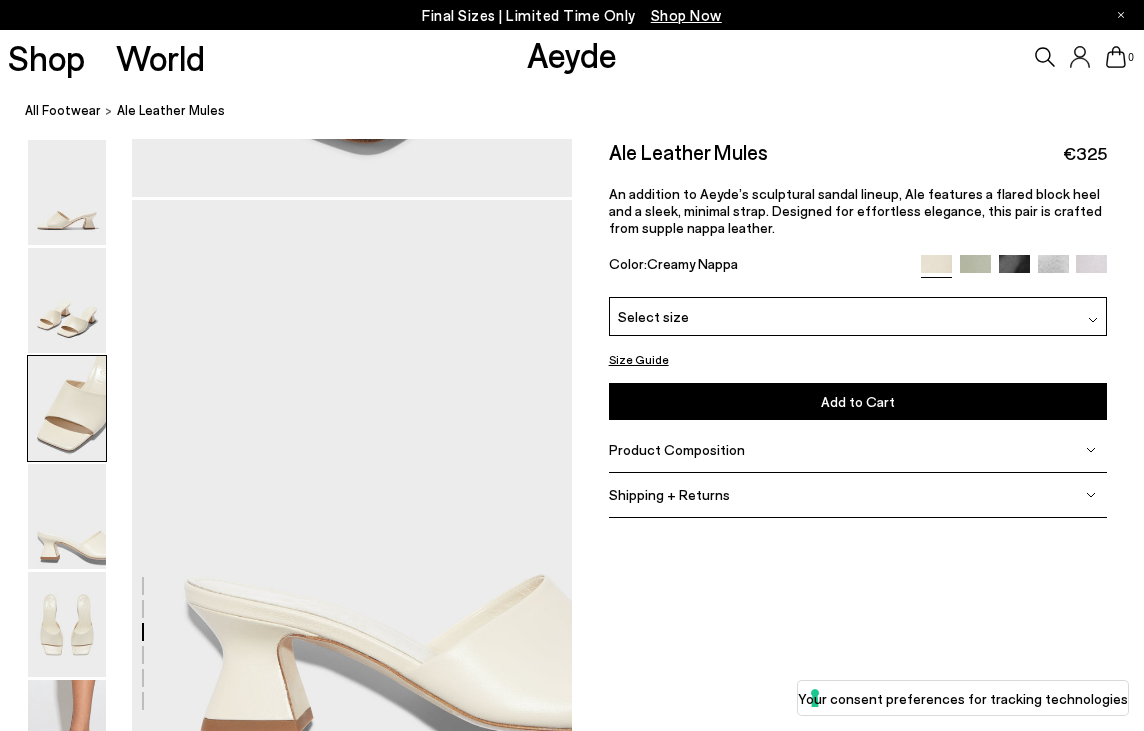 scroll, scrollTop: 2086, scrollLeft: 0, axis: vertical 